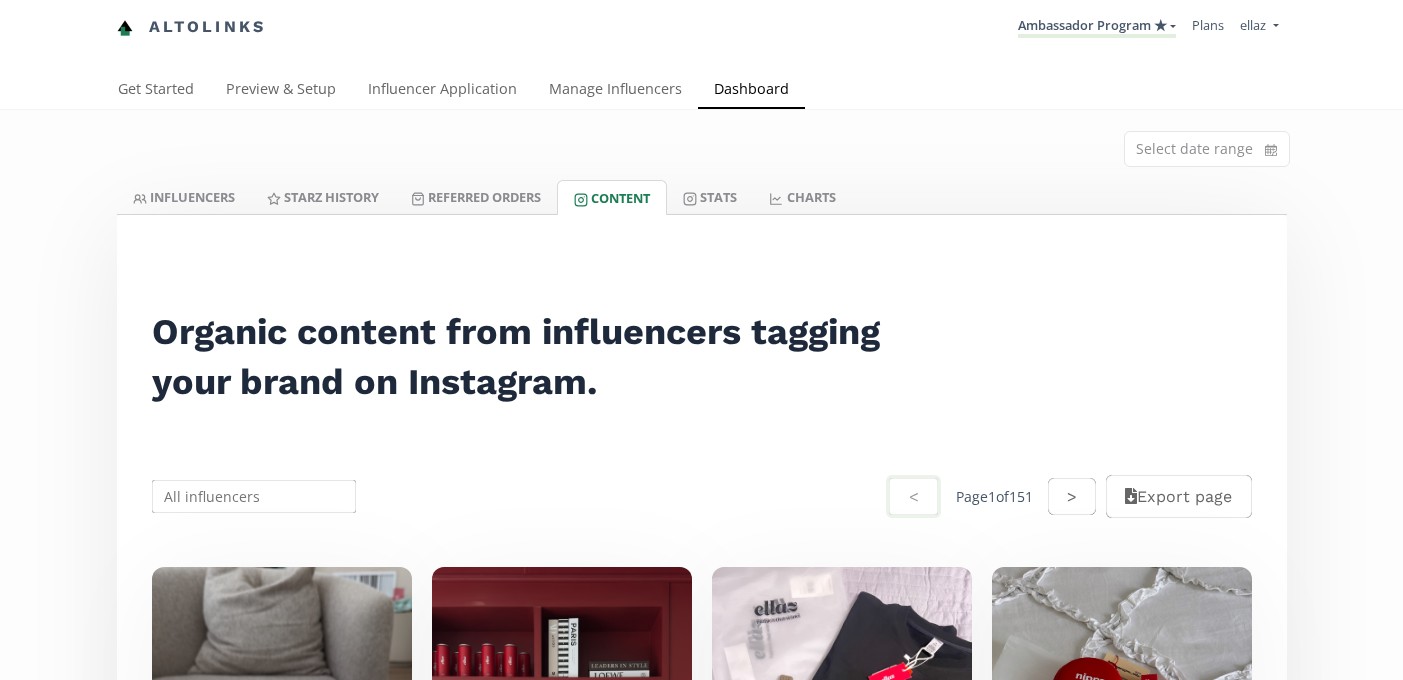 scroll, scrollTop: 0, scrollLeft: 0, axis: both 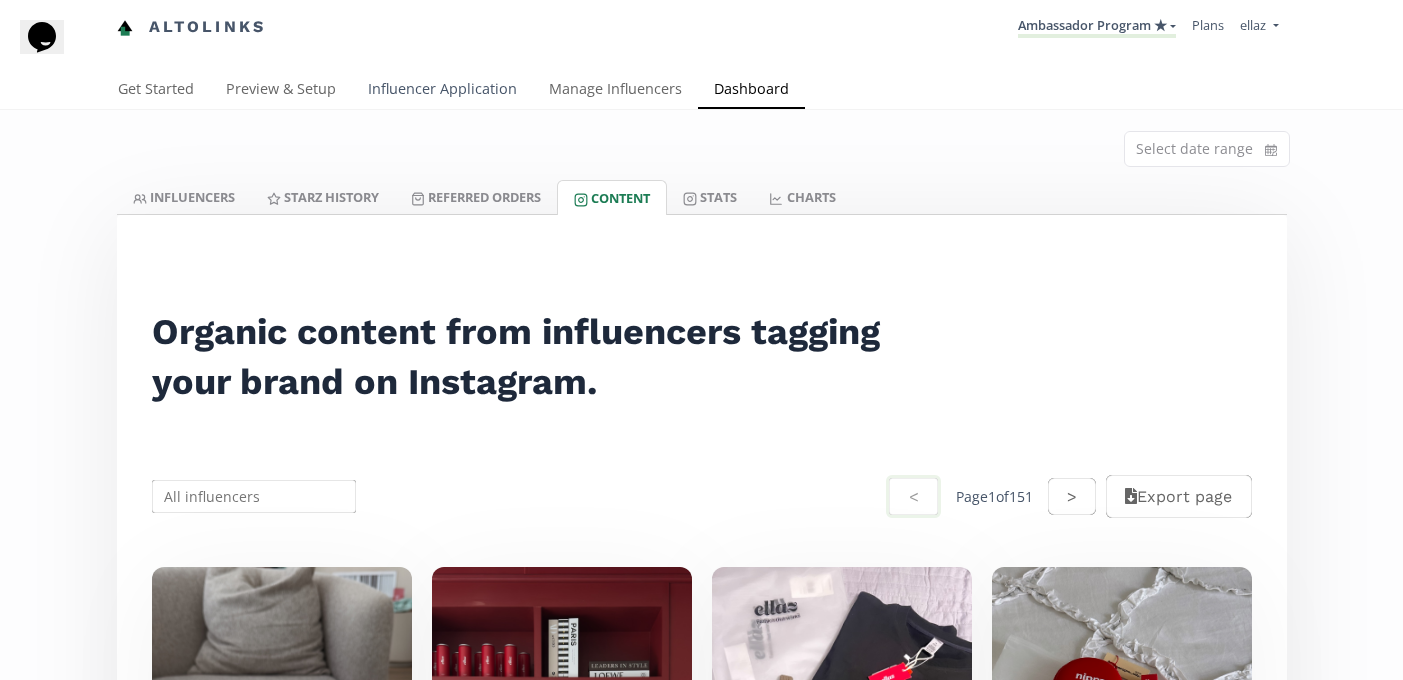 click on "Influencer Application" at bounding box center (442, 91) 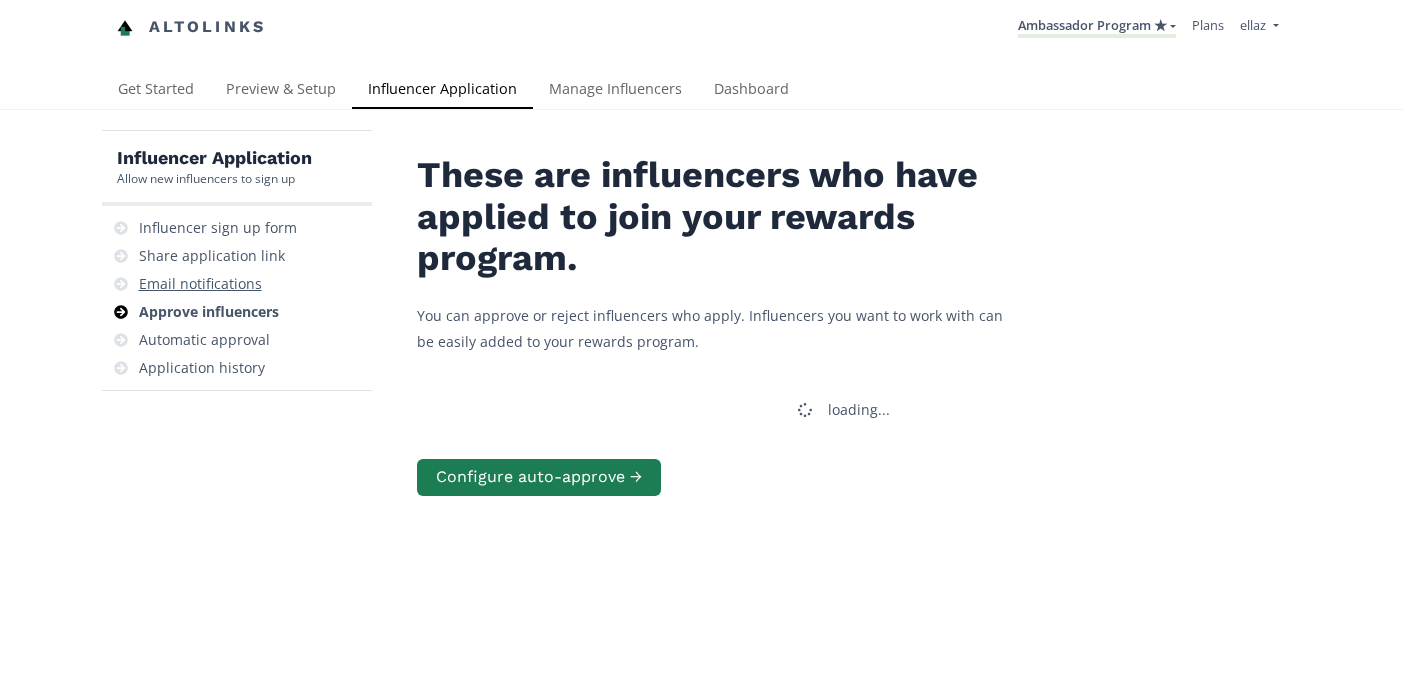 scroll, scrollTop: 0, scrollLeft: 0, axis: both 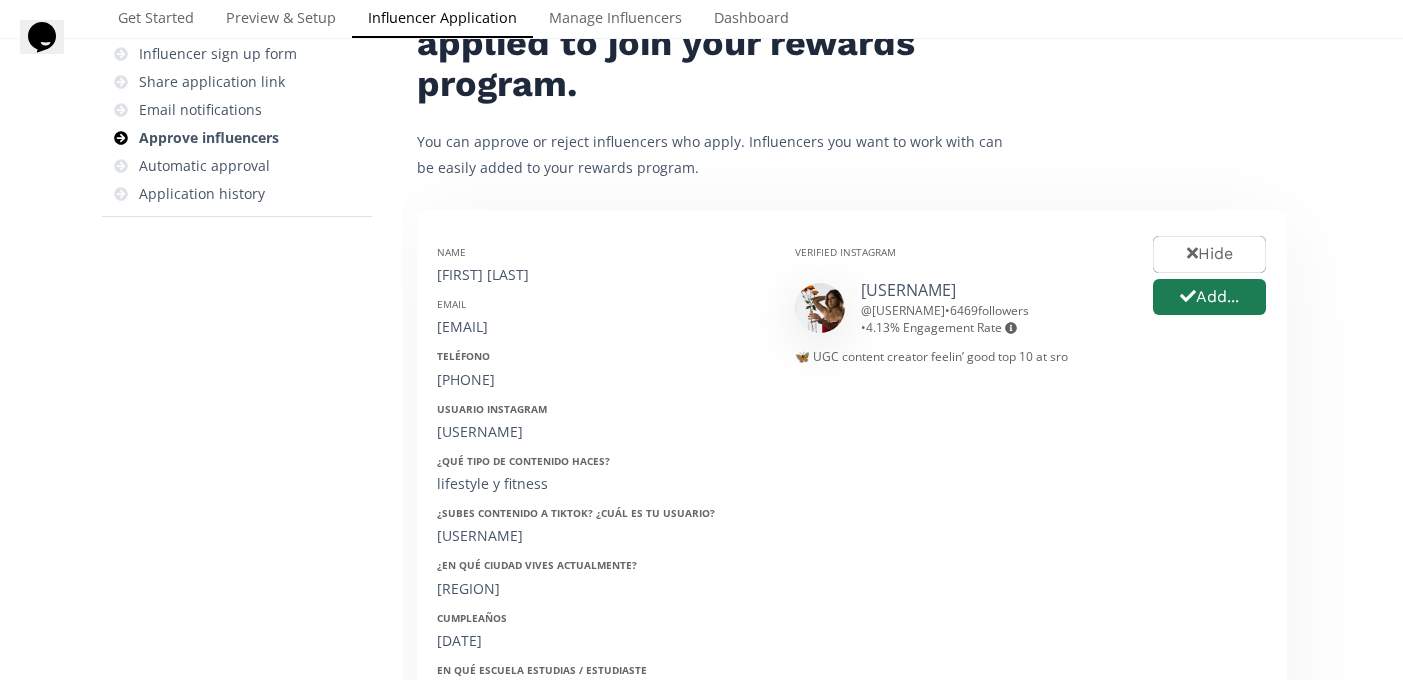 click on "[FIRST] [LAST]" at bounding box center [601, 275] 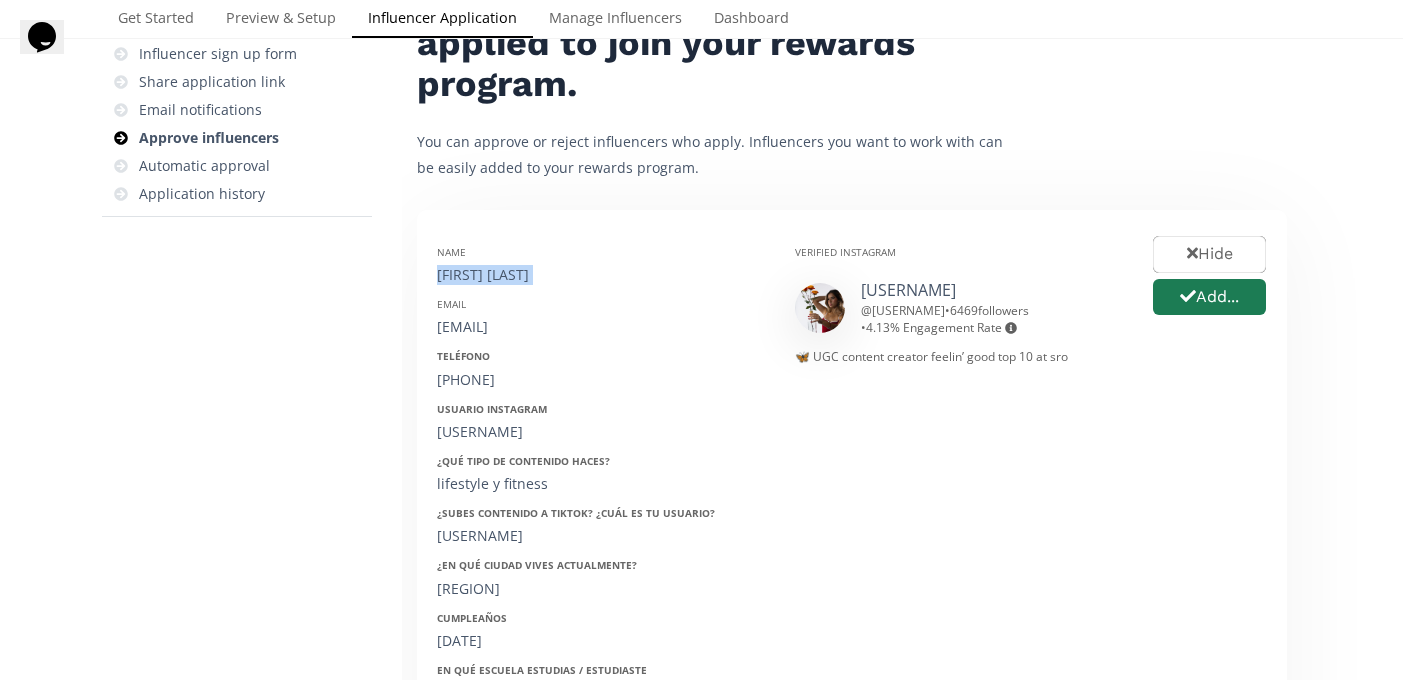 click on "[FIRST] [LAST]" at bounding box center (601, 275) 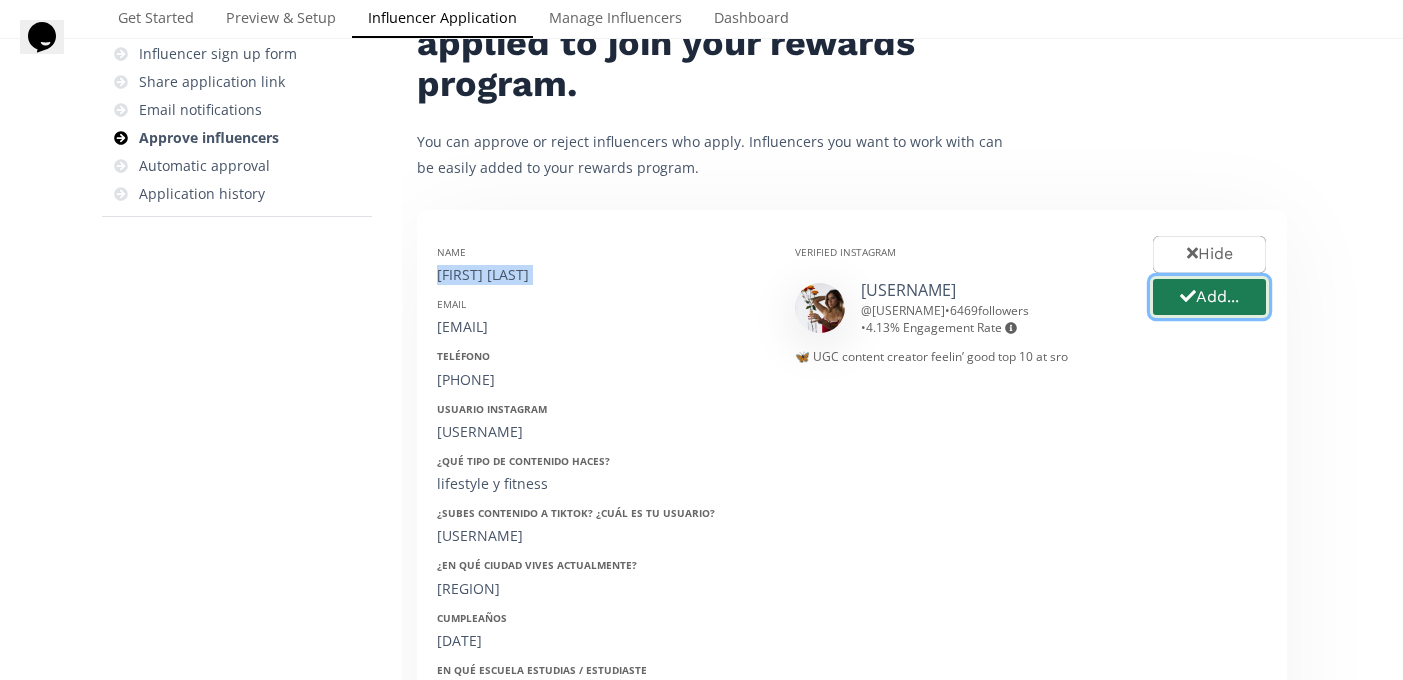 click 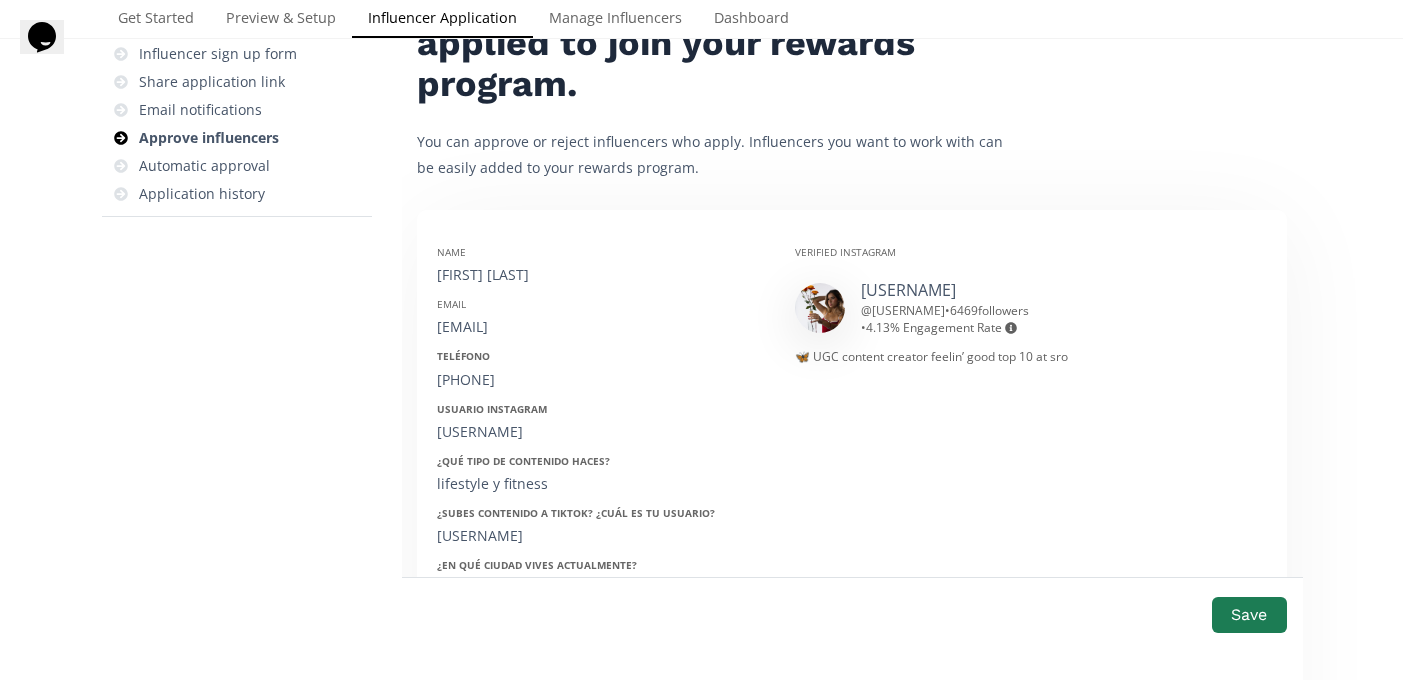 click on "[EMAIL]" at bounding box center (601, 327) 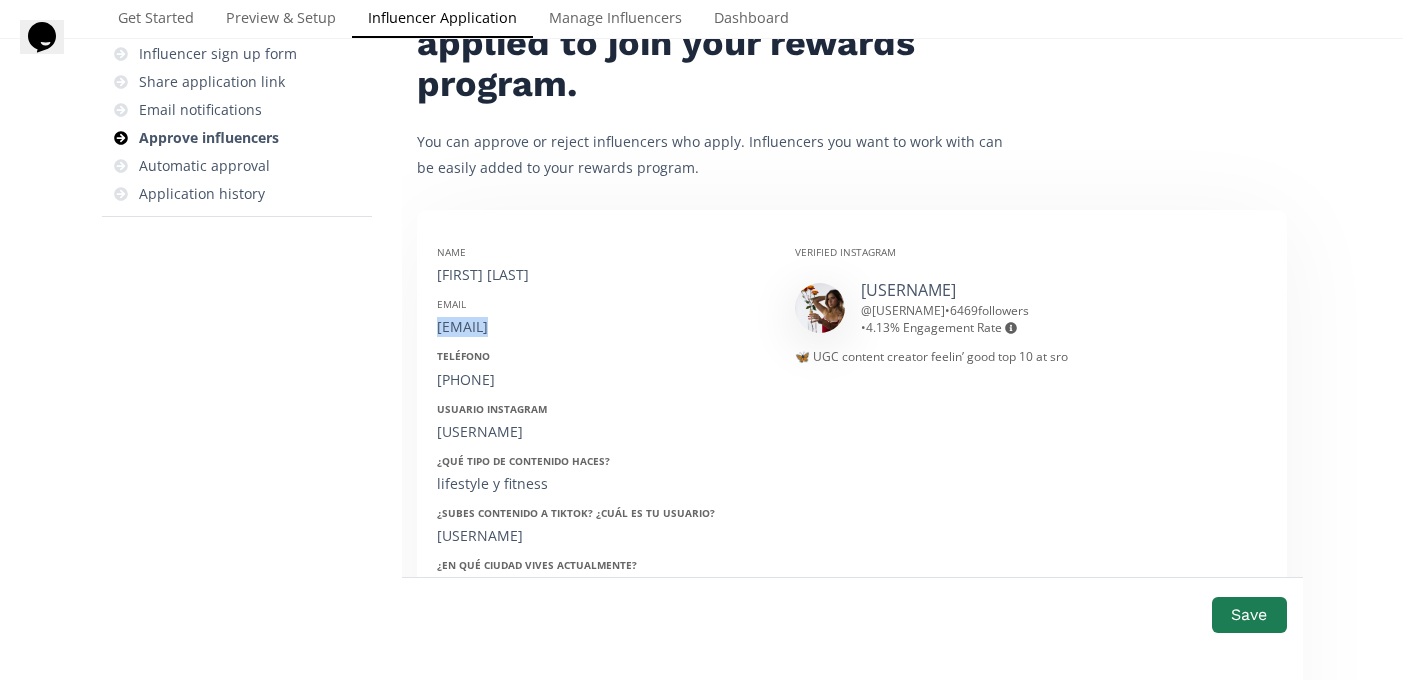 click on "[EMAIL]" at bounding box center [601, 327] 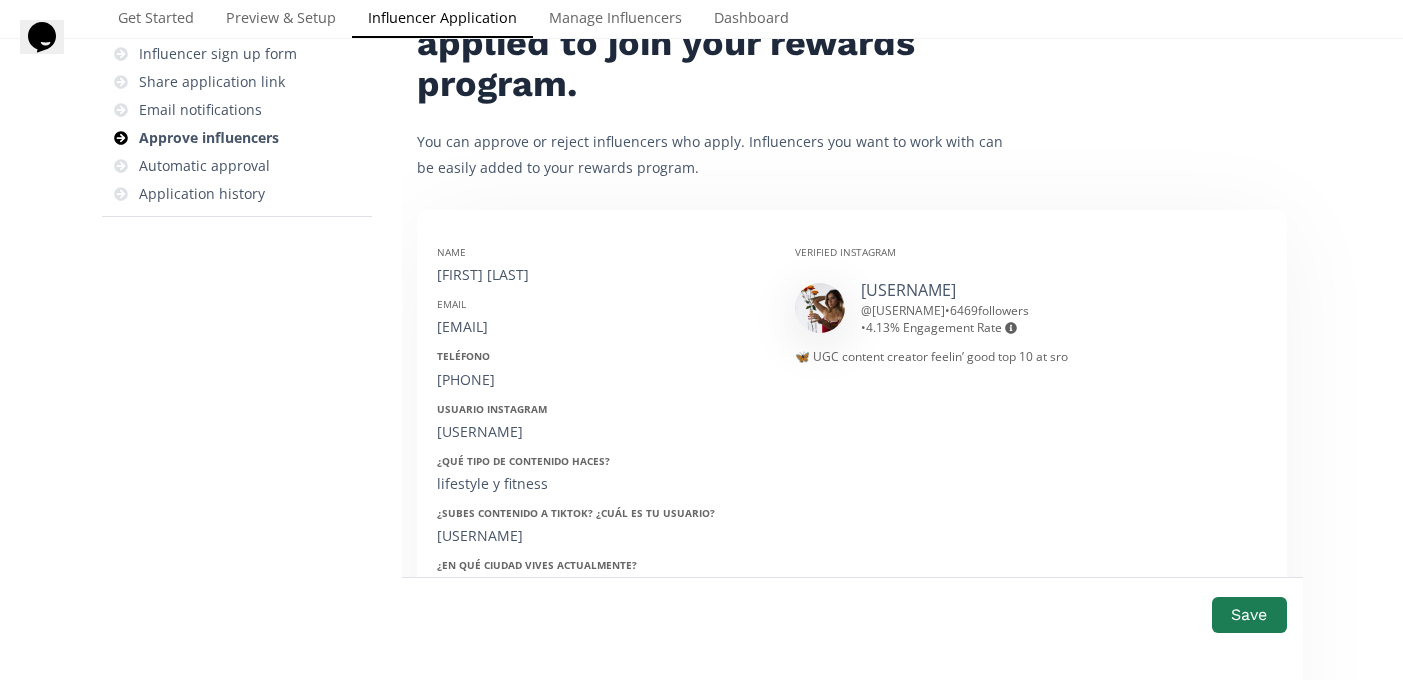 click on "[PHONE]" at bounding box center (601, 380) 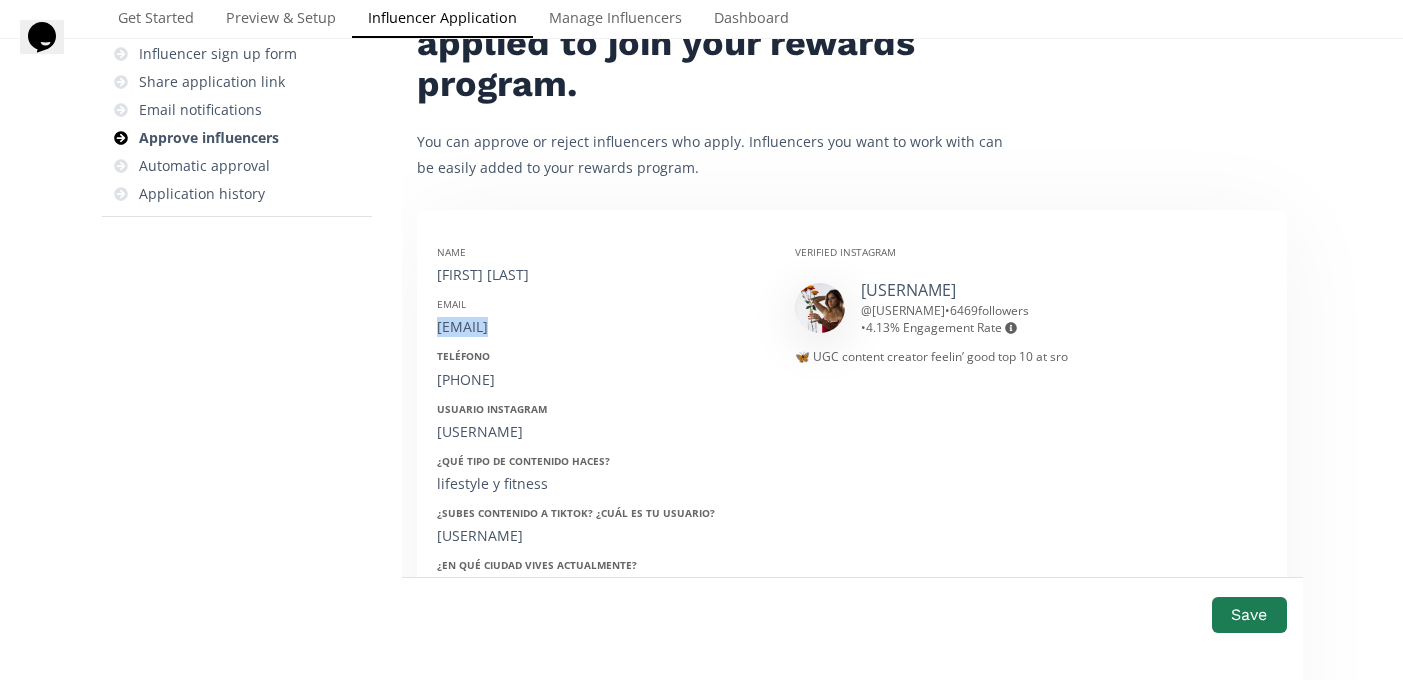 click on "isabella.ricardezz@gmail.com" at bounding box center (601, 327) 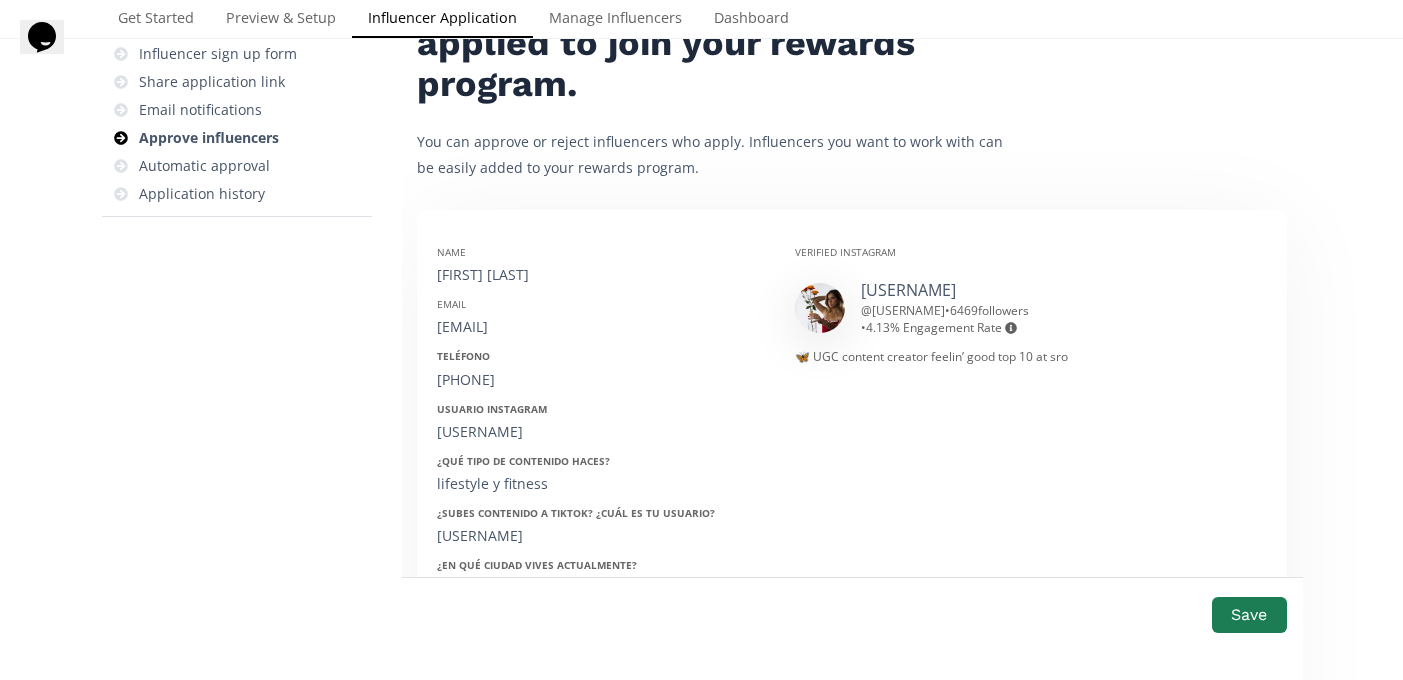 click on "4426080164" at bounding box center (601, 380) 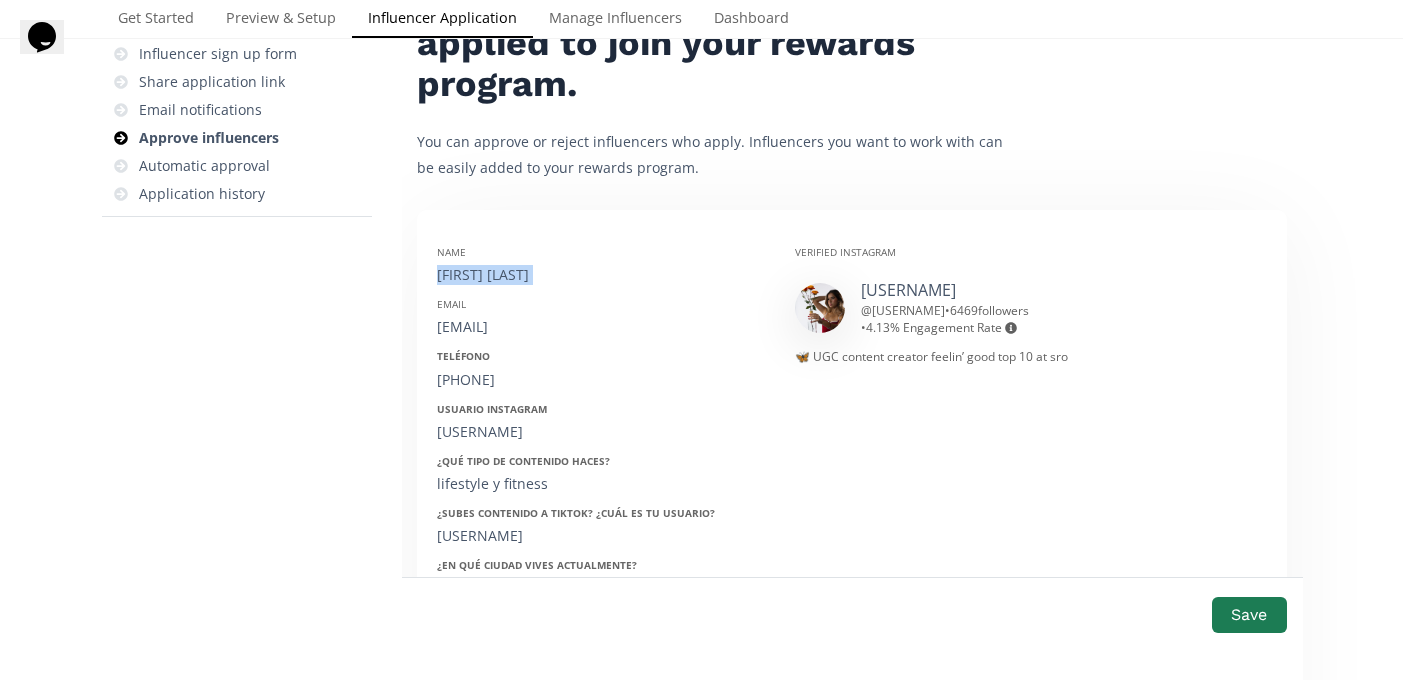 click on "Isabella Ricárdez" at bounding box center [601, 275] 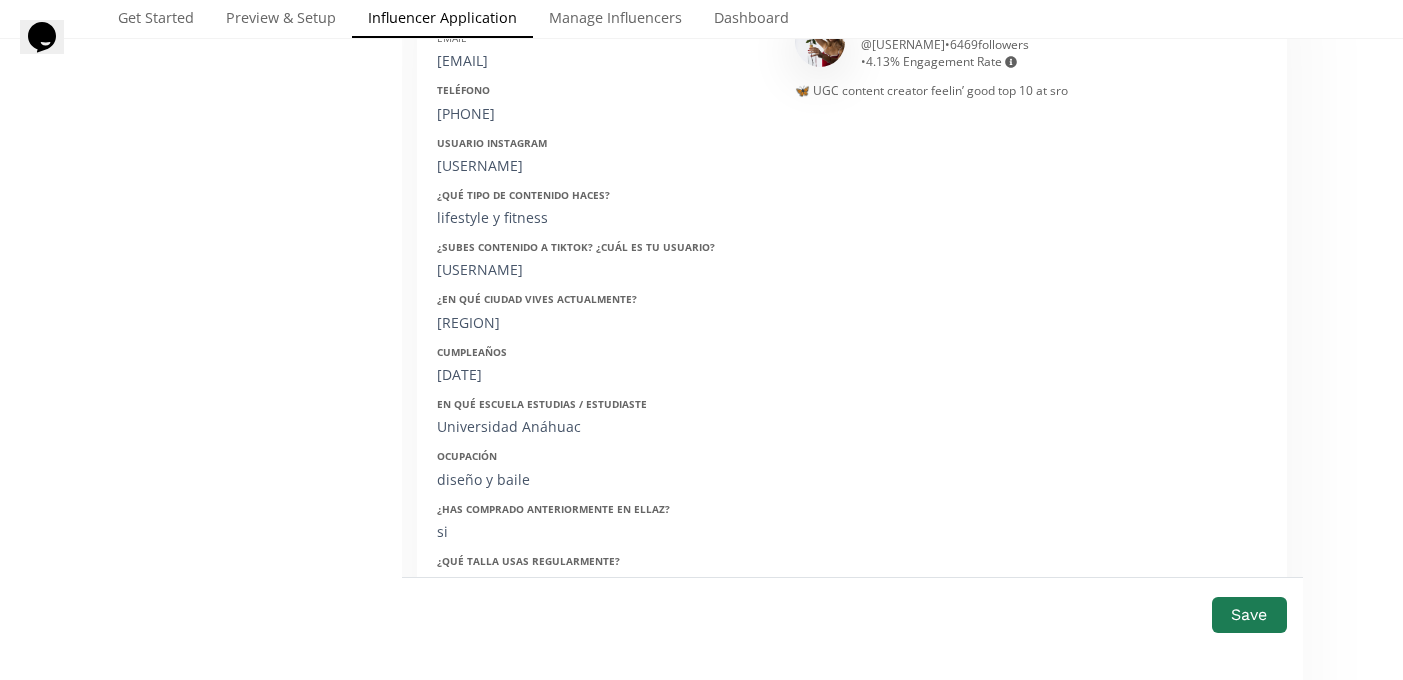 scroll, scrollTop: 0, scrollLeft: 0, axis: both 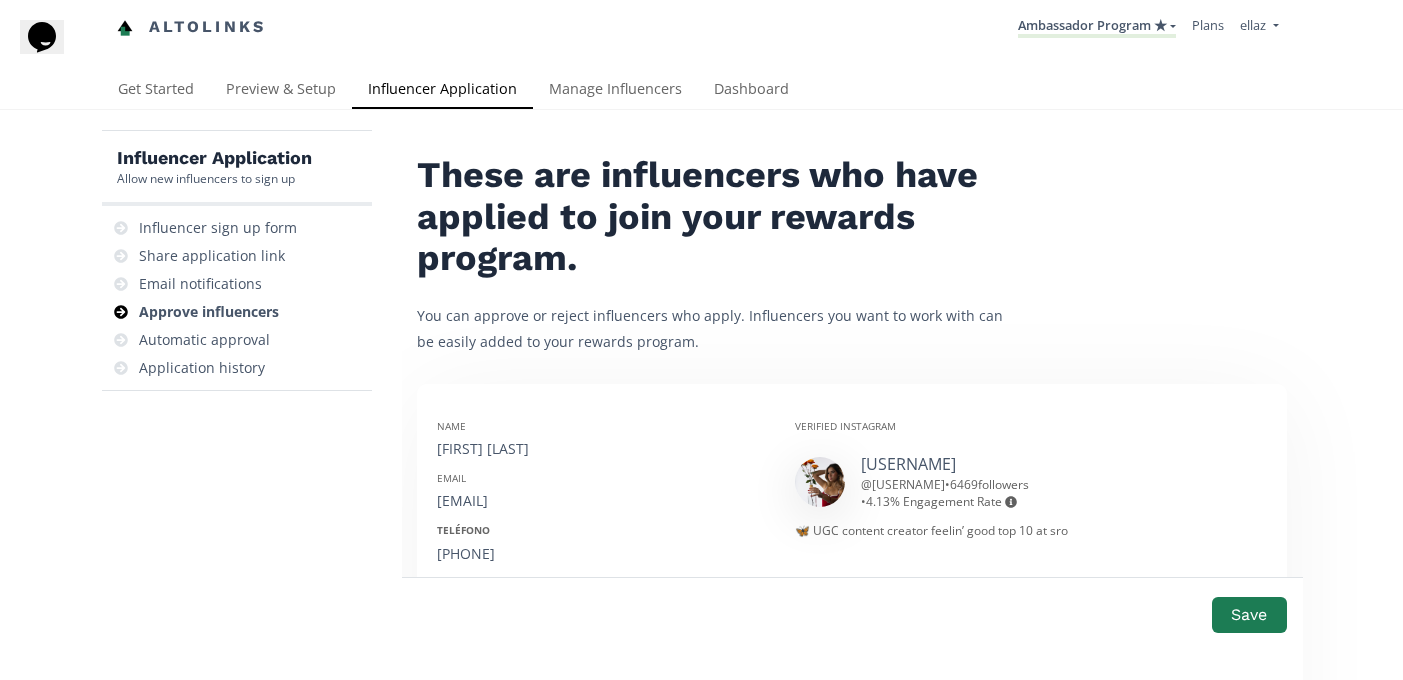 click on "These are influencers who have applied to join your rewards program. You can approve or reject influencers who apply. Influencers you want to work with can be easily added to your rewards program." at bounding box center [717, 254] 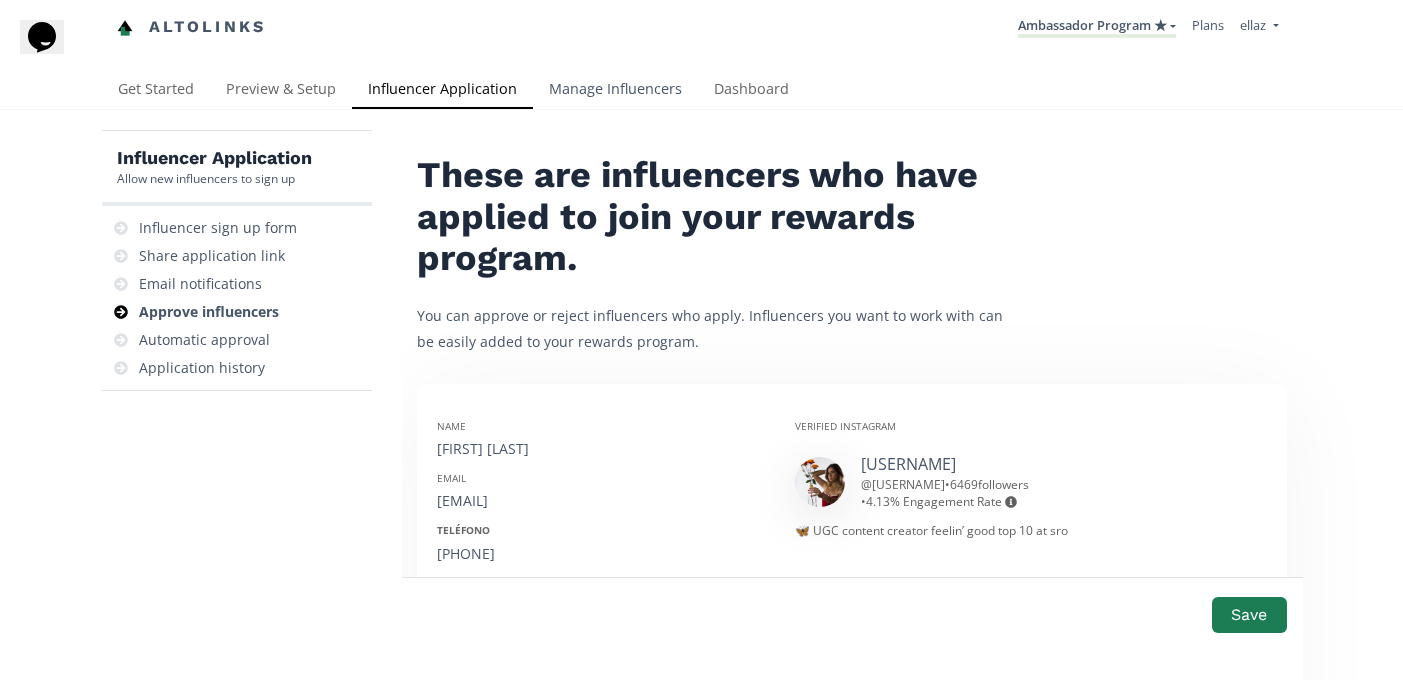 click on "Manage Influencers" at bounding box center [615, 91] 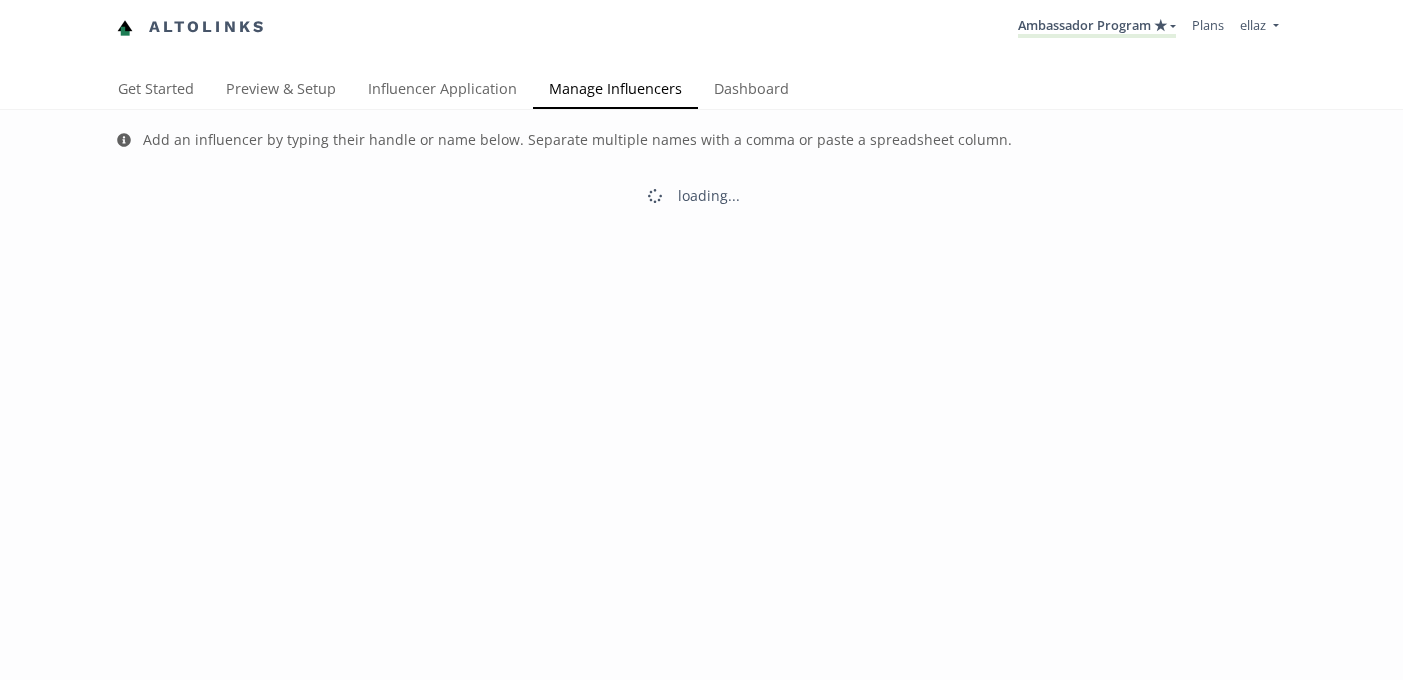 scroll, scrollTop: 0, scrollLeft: 0, axis: both 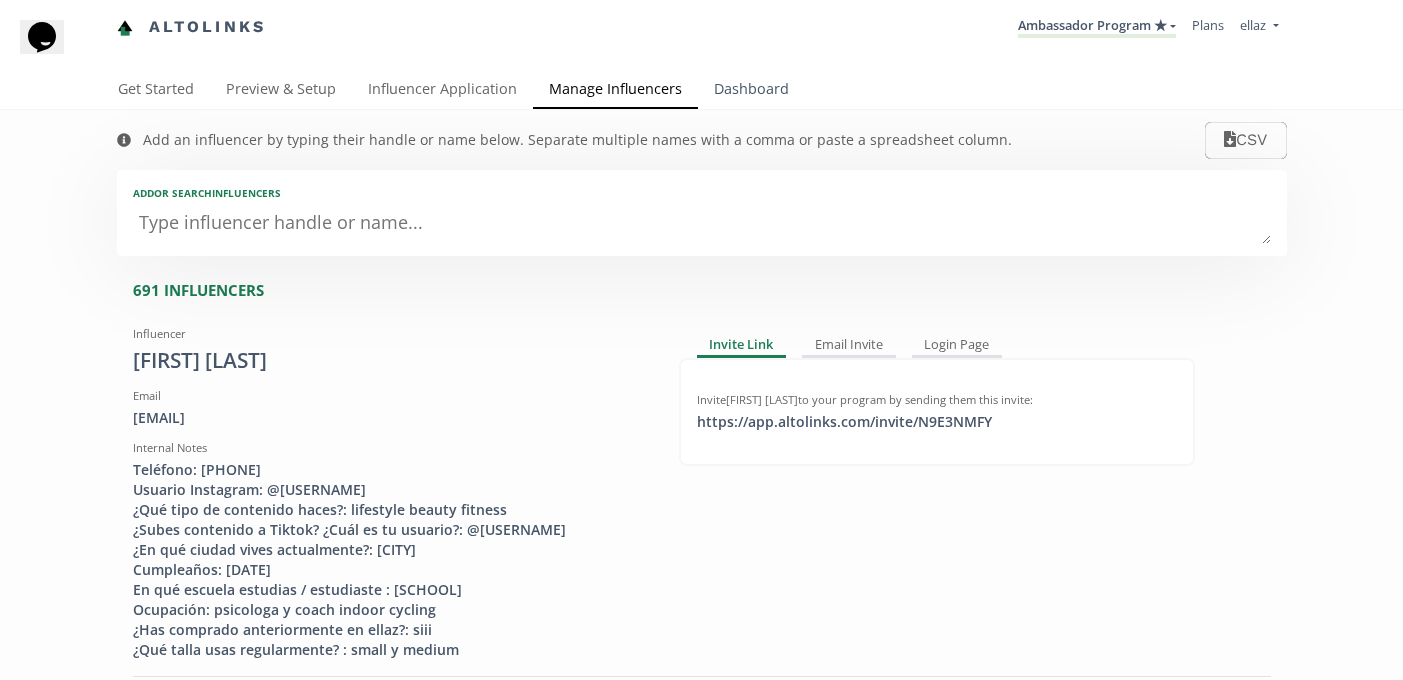 click on "Dashboard" at bounding box center [751, 91] 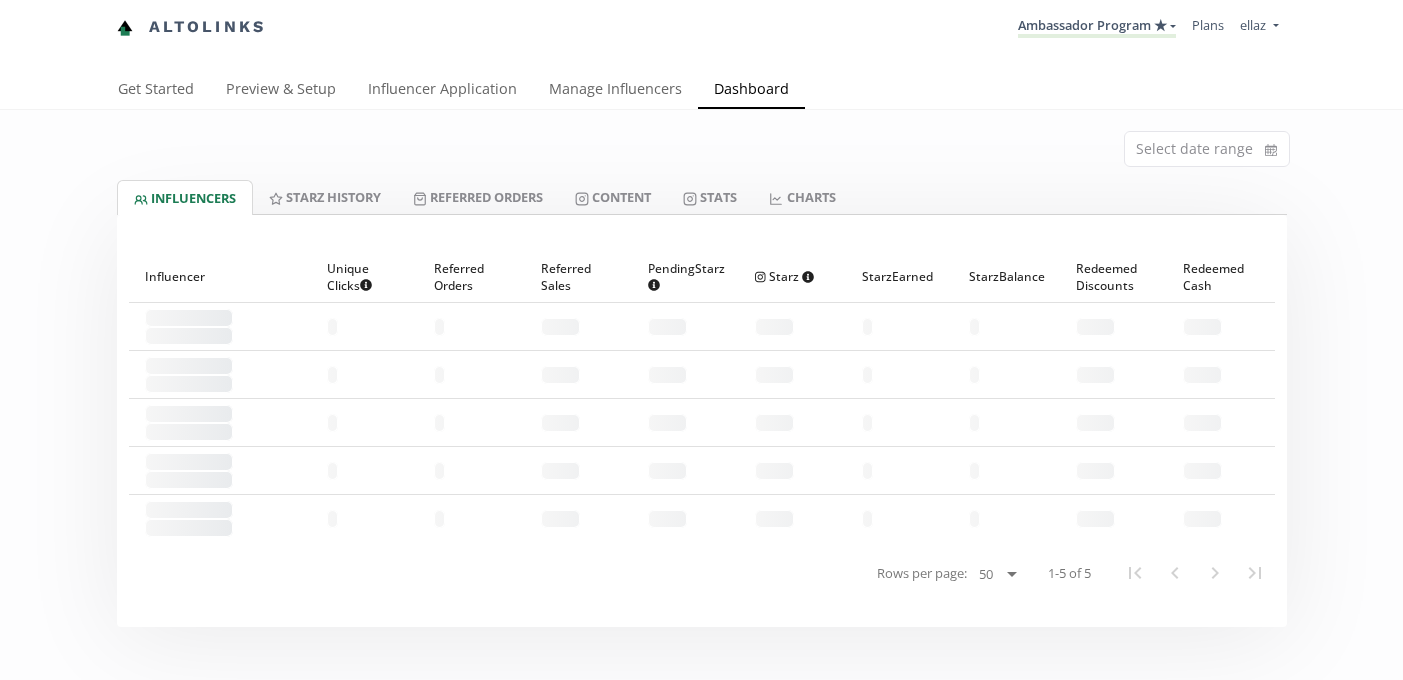 scroll, scrollTop: 0, scrollLeft: 0, axis: both 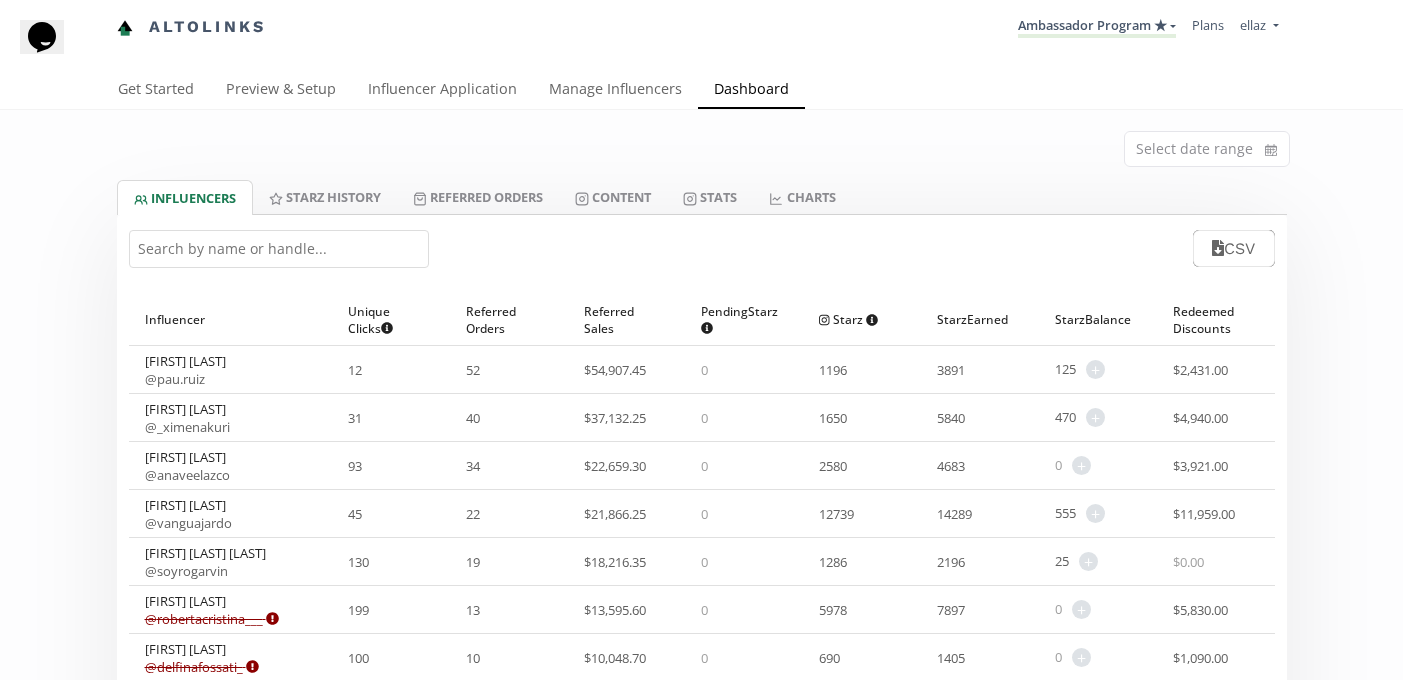 click at bounding box center (279, 249) 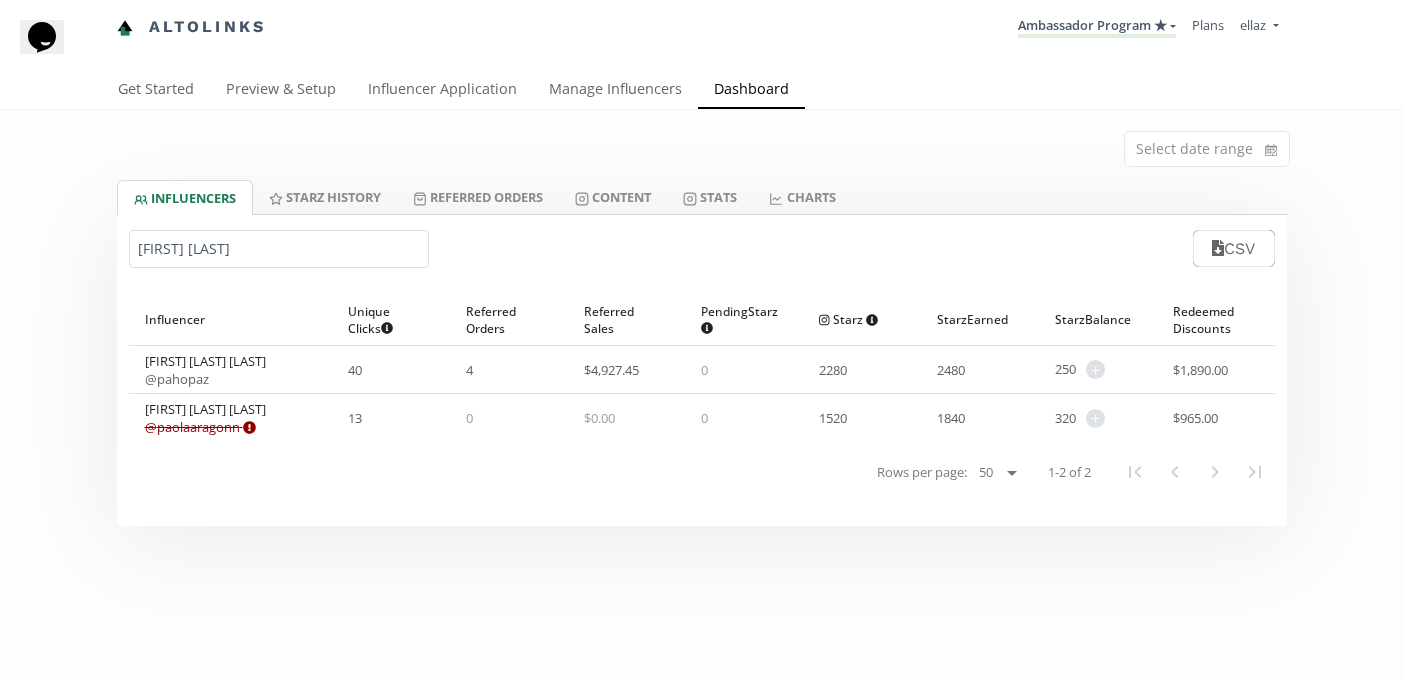 click on "paola a" at bounding box center (279, 249) 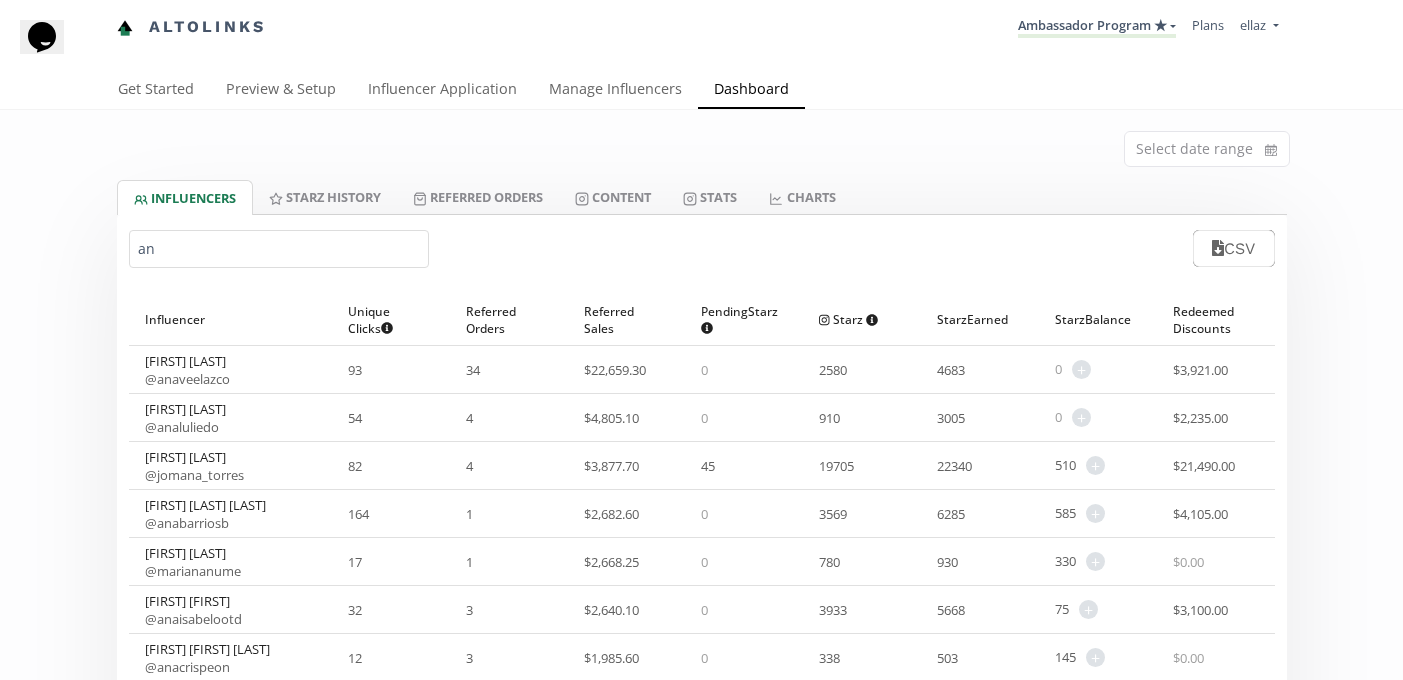 type on "a" 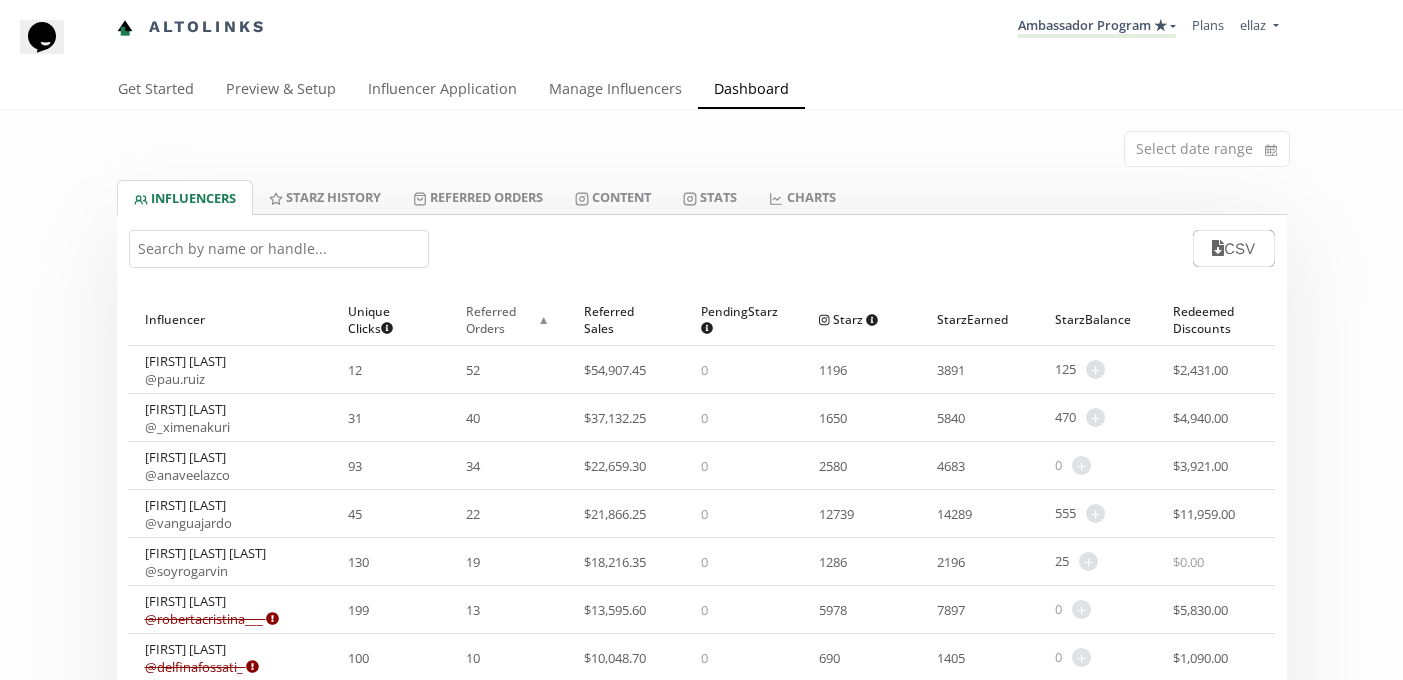 type on "a" 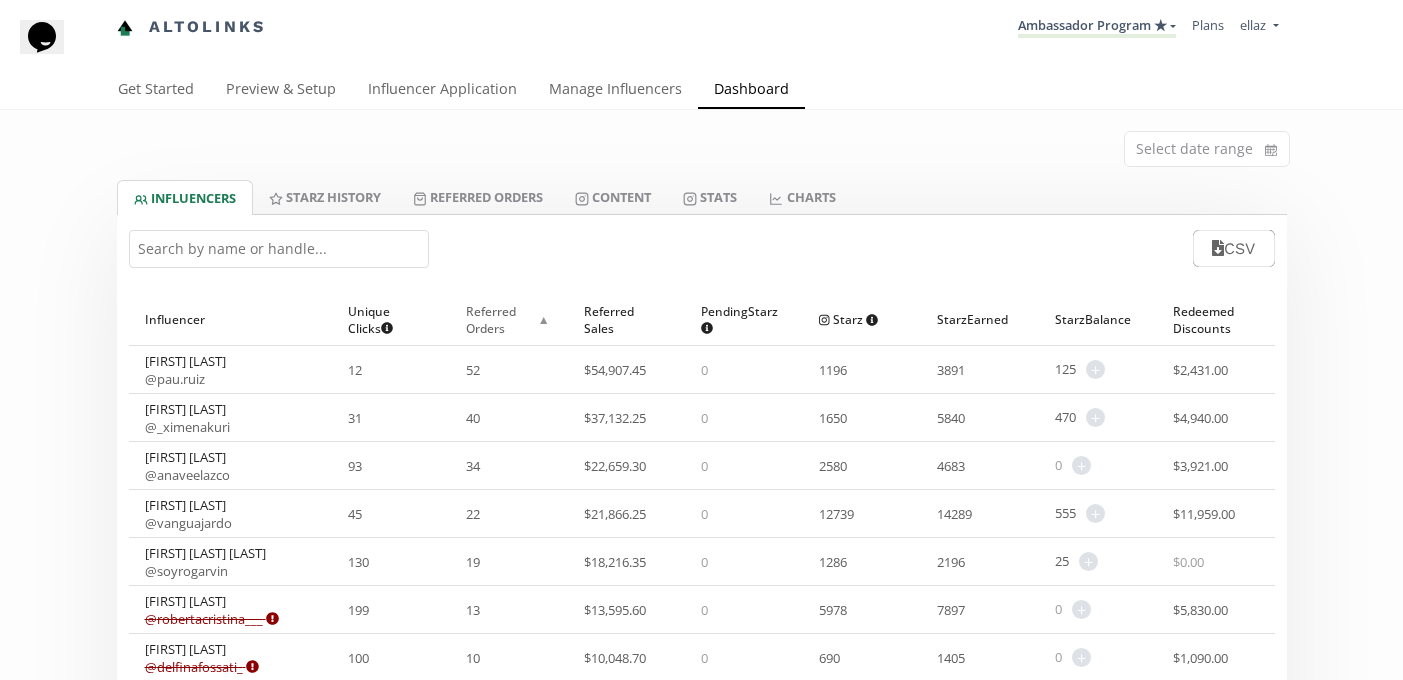 type 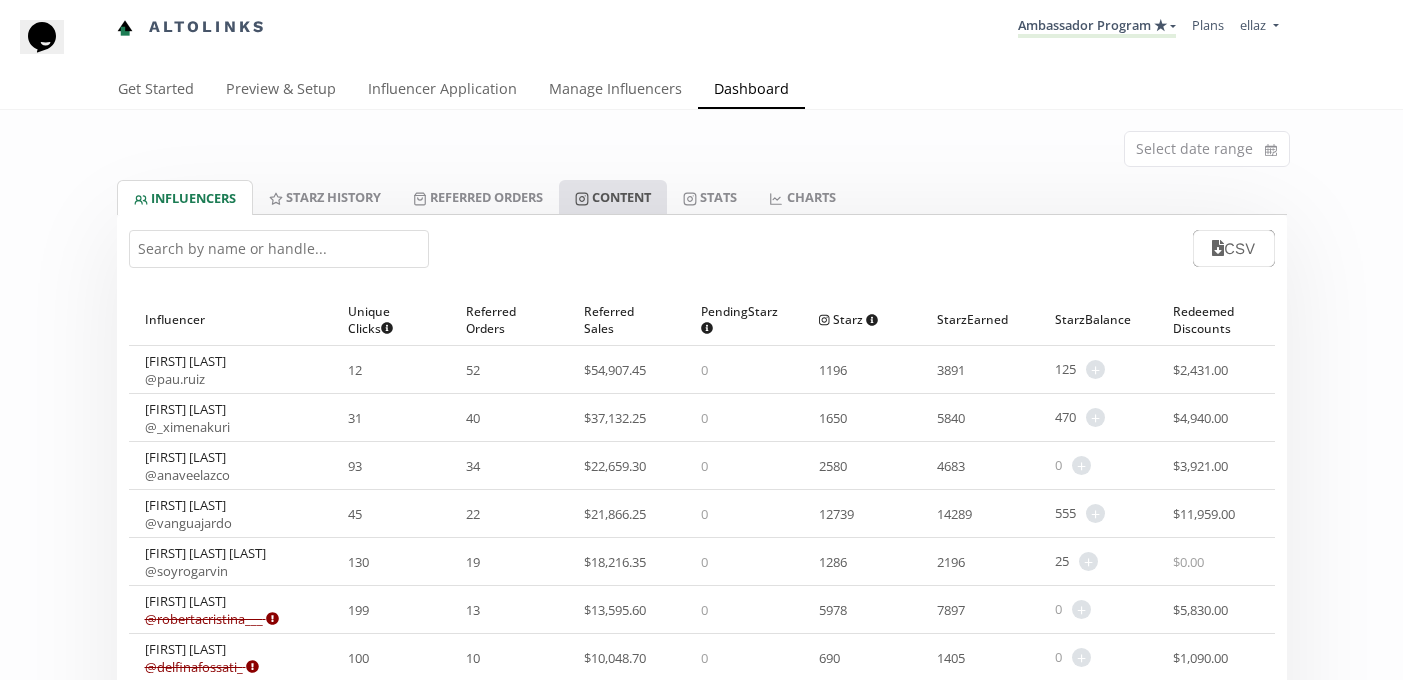 click on "Content" at bounding box center (613, 197) 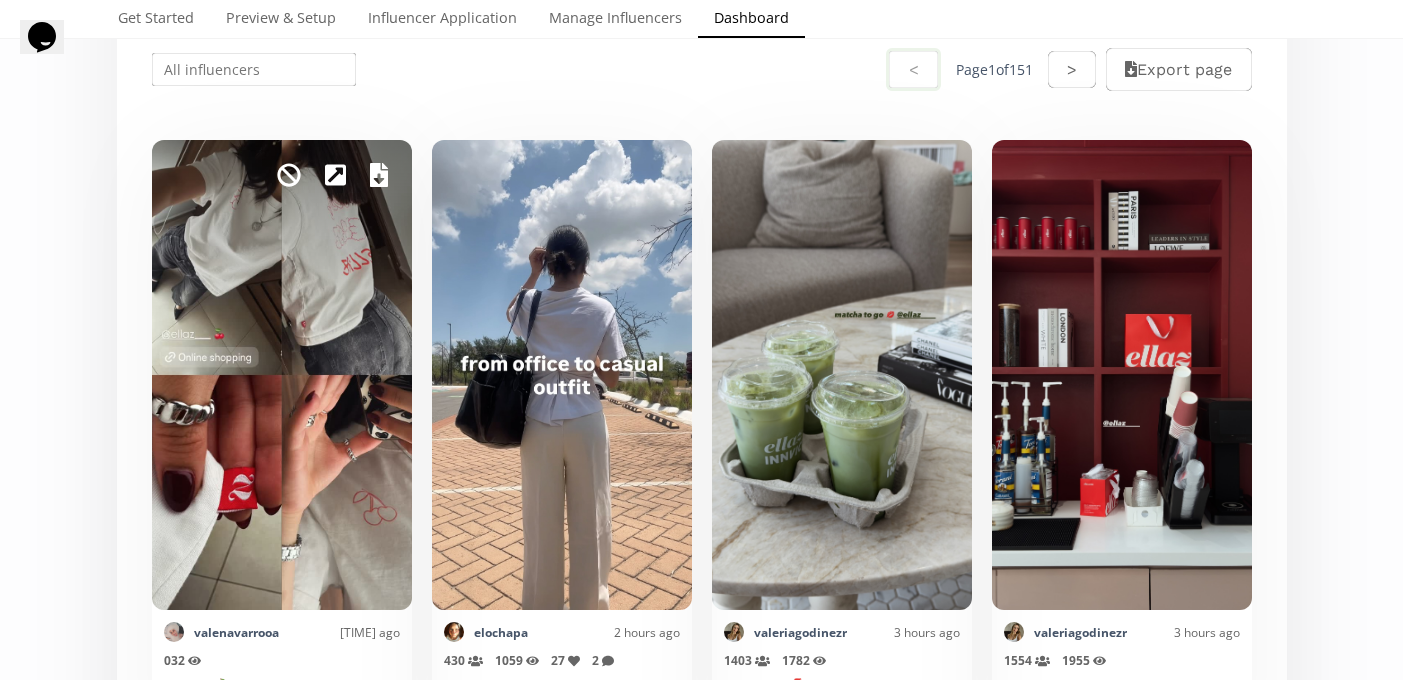 scroll, scrollTop: 0, scrollLeft: 0, axis: both 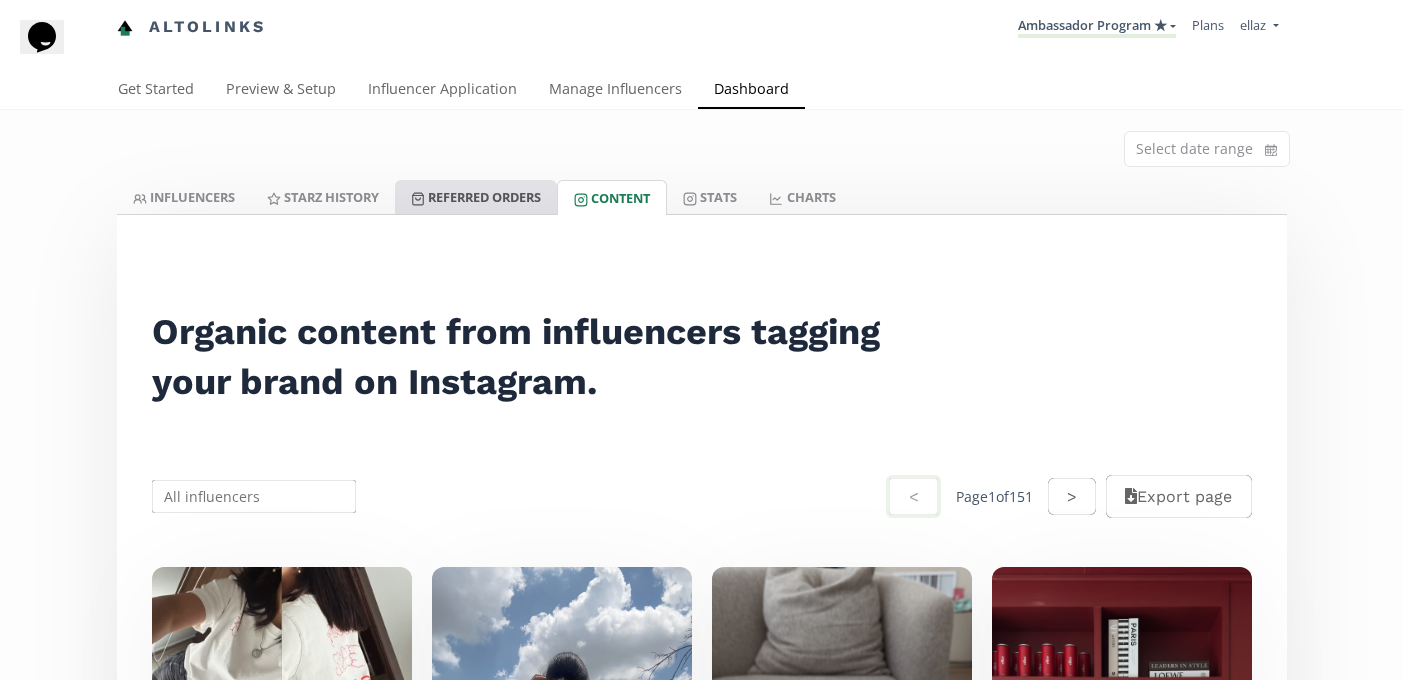 click on "Referred Orders" at bounding box center [476, 197] 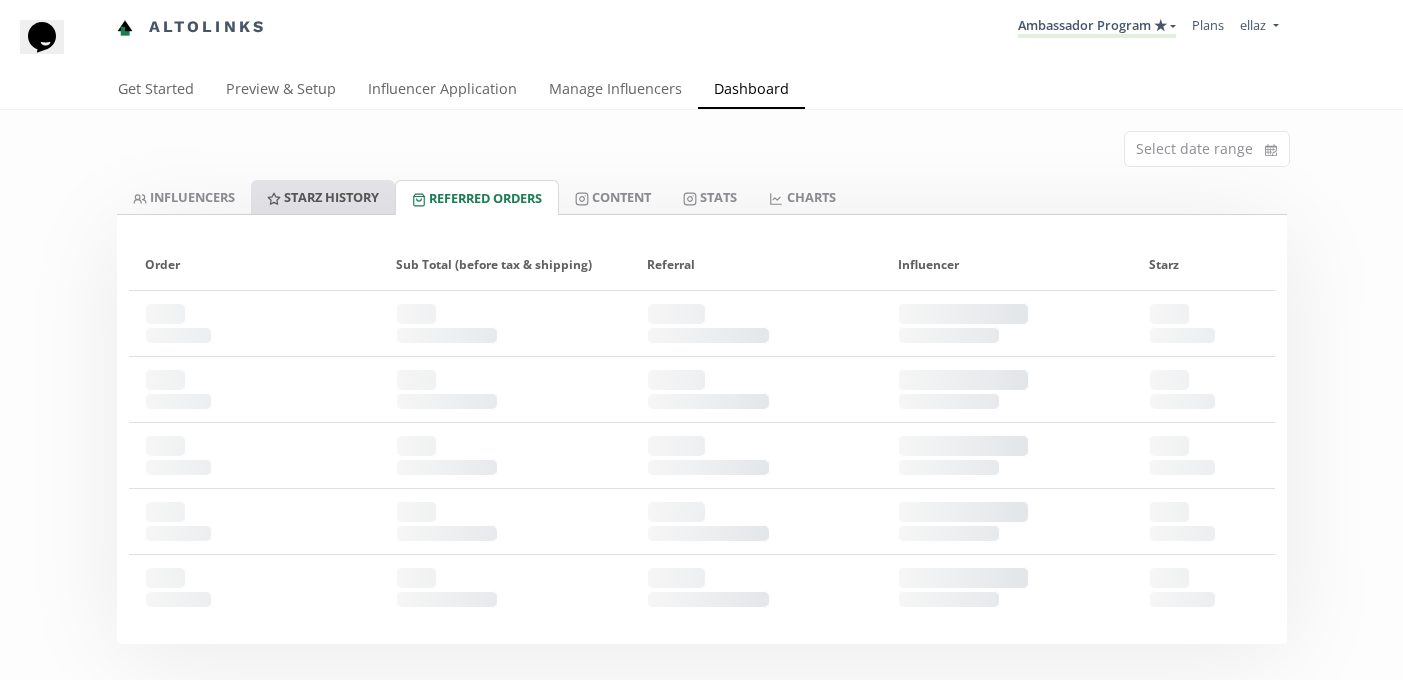 click on "Starz HISTORY" at bounding box center [323, 197] 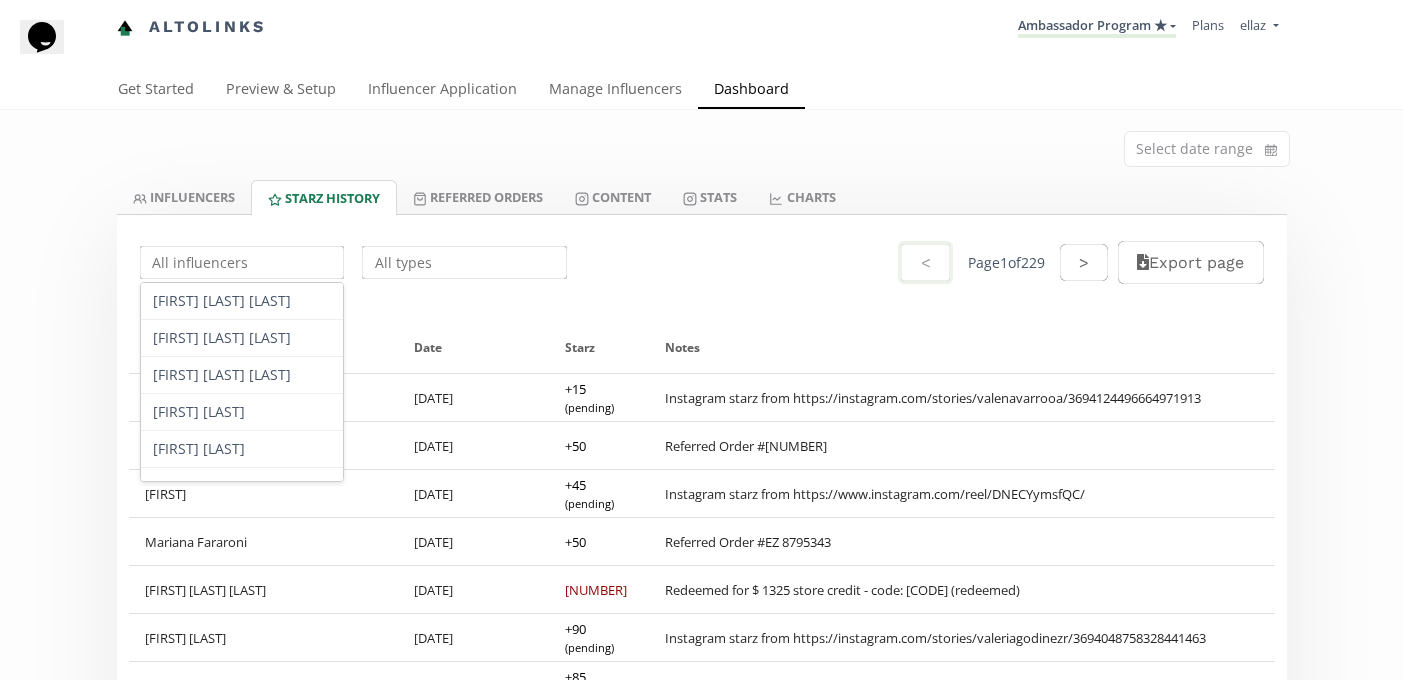 click at bounding box center [242, 262] 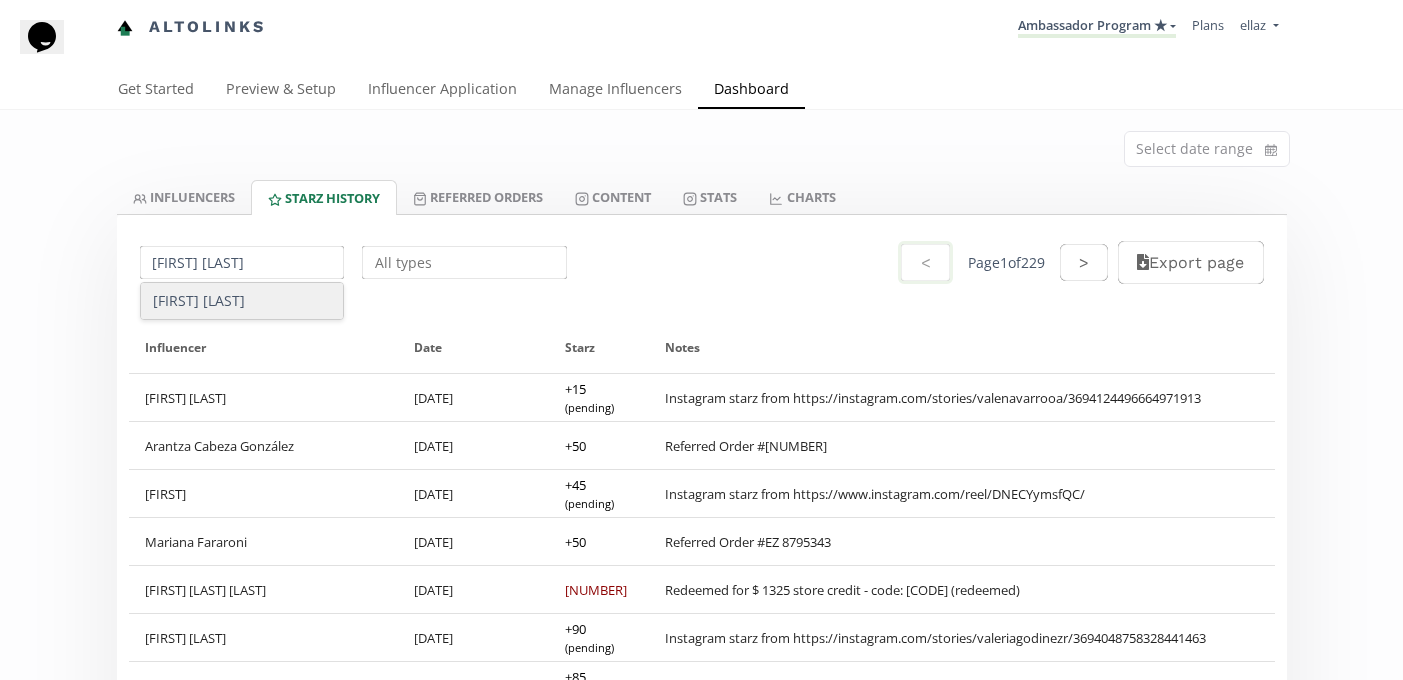 click on "Valeria Navarro" at bounding box center (242, 301) 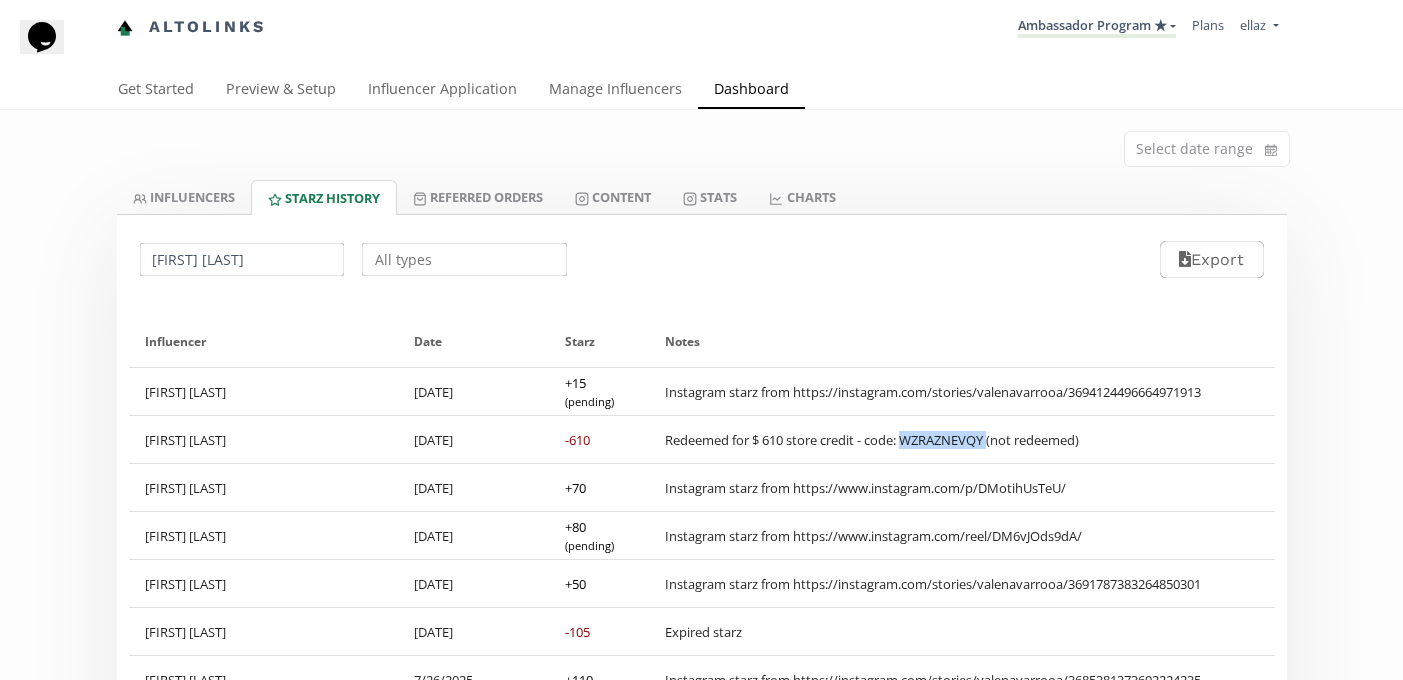 drag, startPoint x: 995, startPoint y: 439, endPoint x: 909, endPoint y: 434, distance: 86.145226 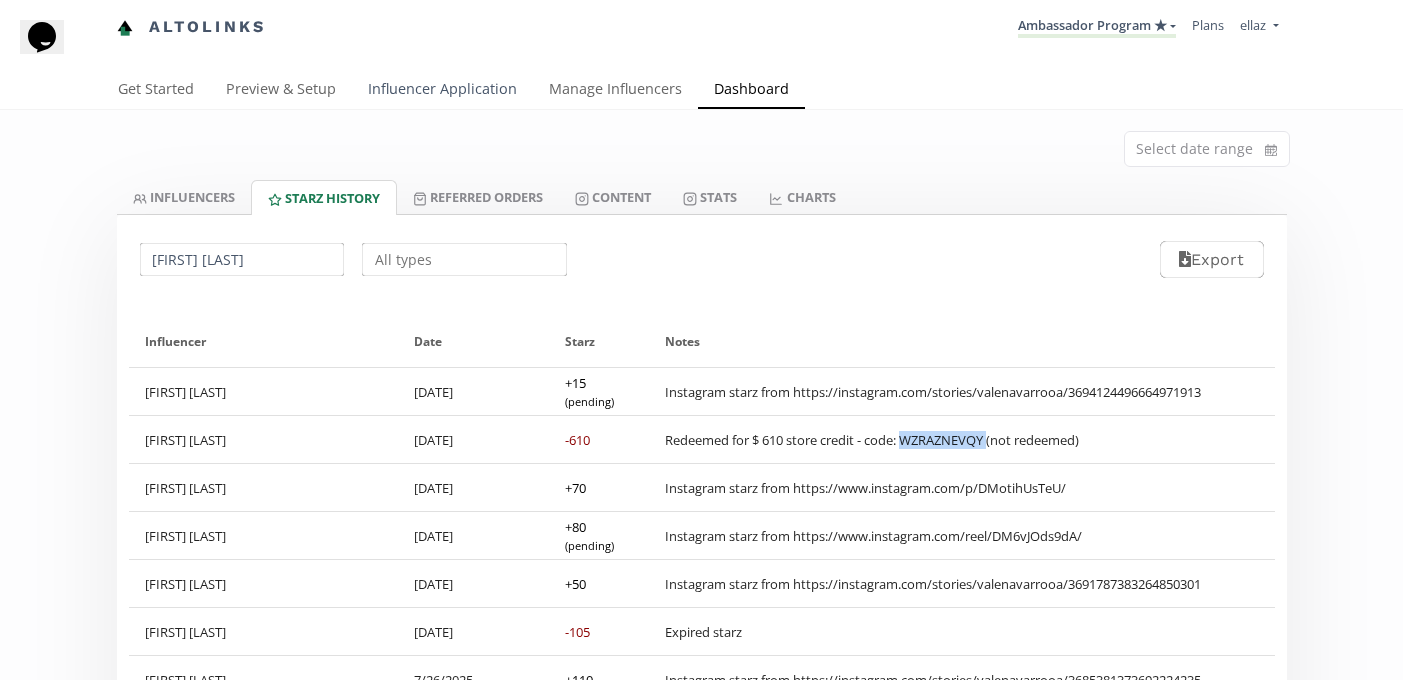 click on "Influencer Application" at bounding box center (442, 91) 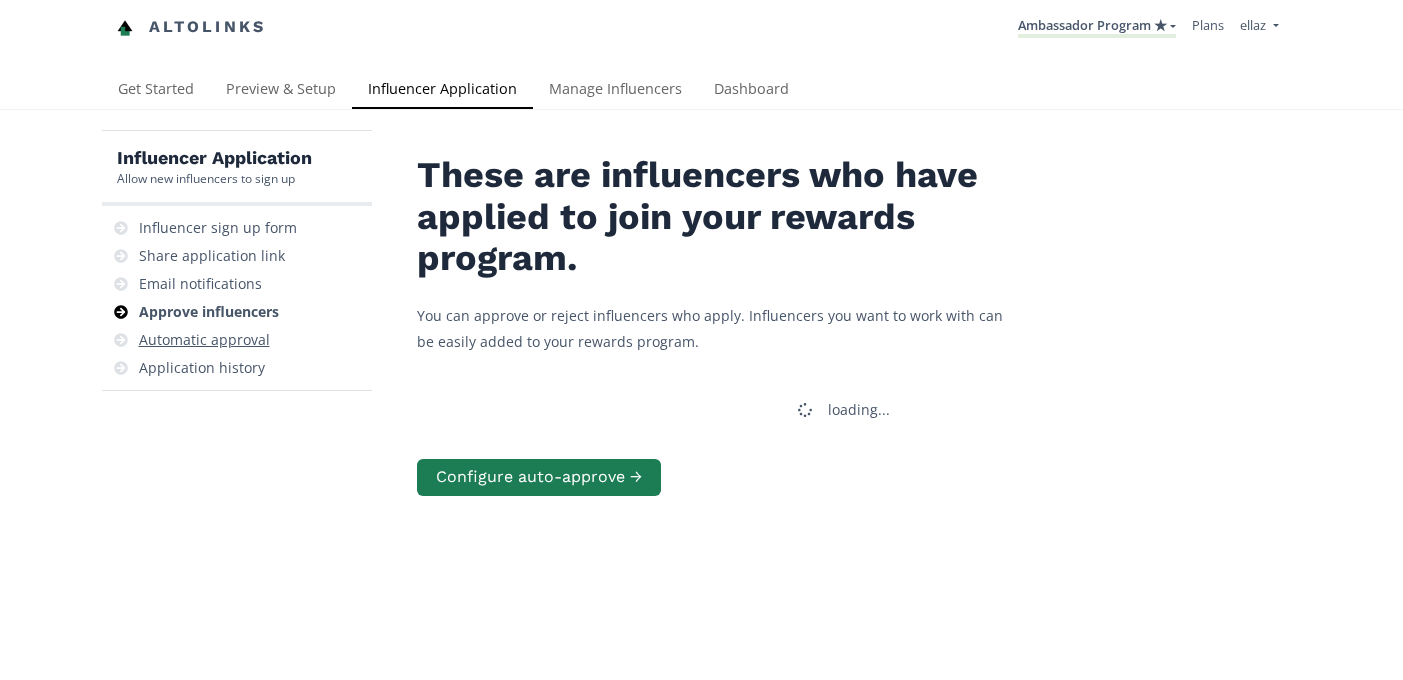 scroll, scrollTop: 0, scrollLeft: 0, axis: both 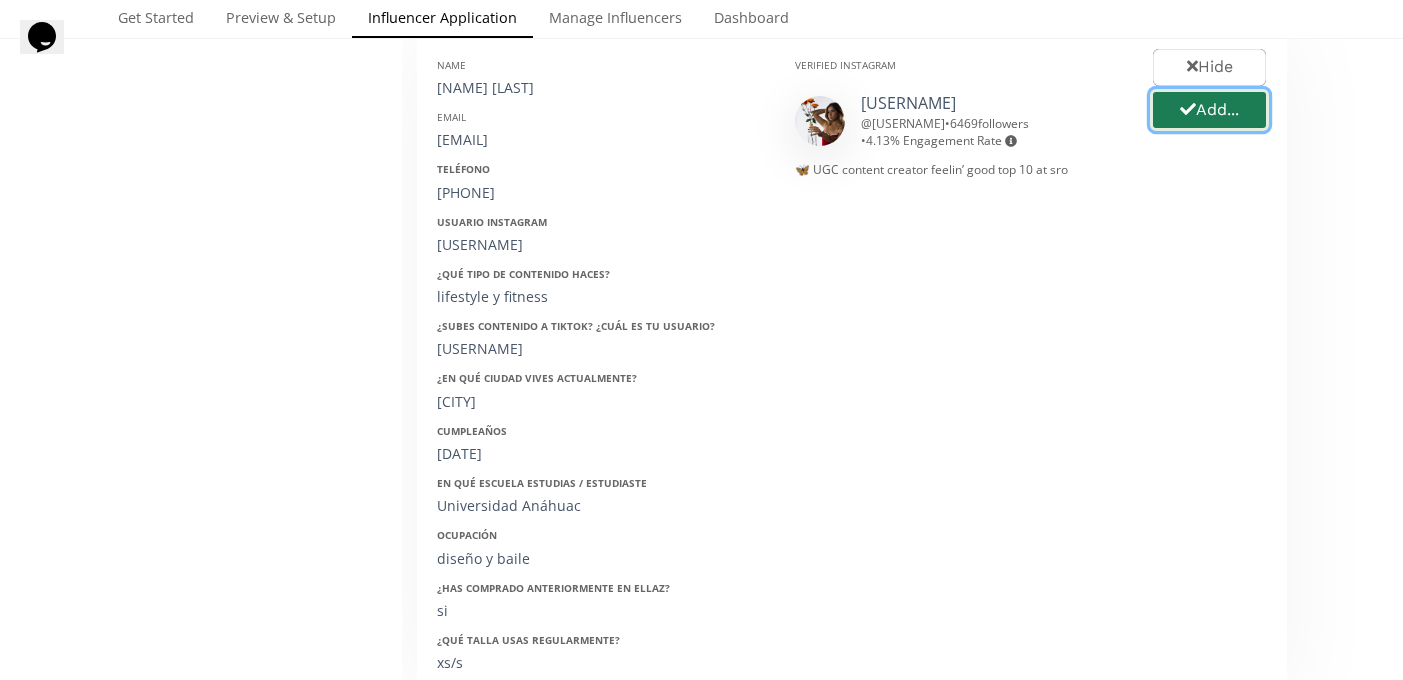 click on "Add..." at bounding box center [1209, 110] 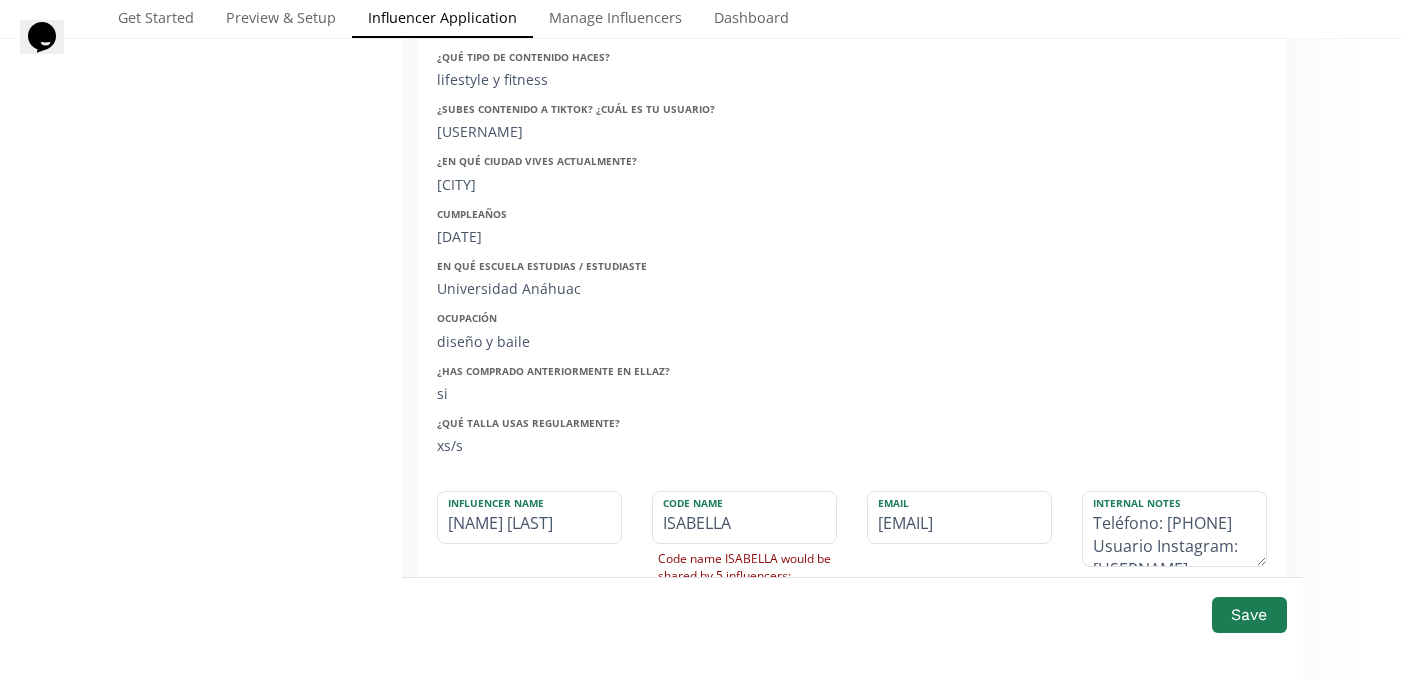 scroll, scrollTop: 626, scrollLeft: 0, axis: vertical 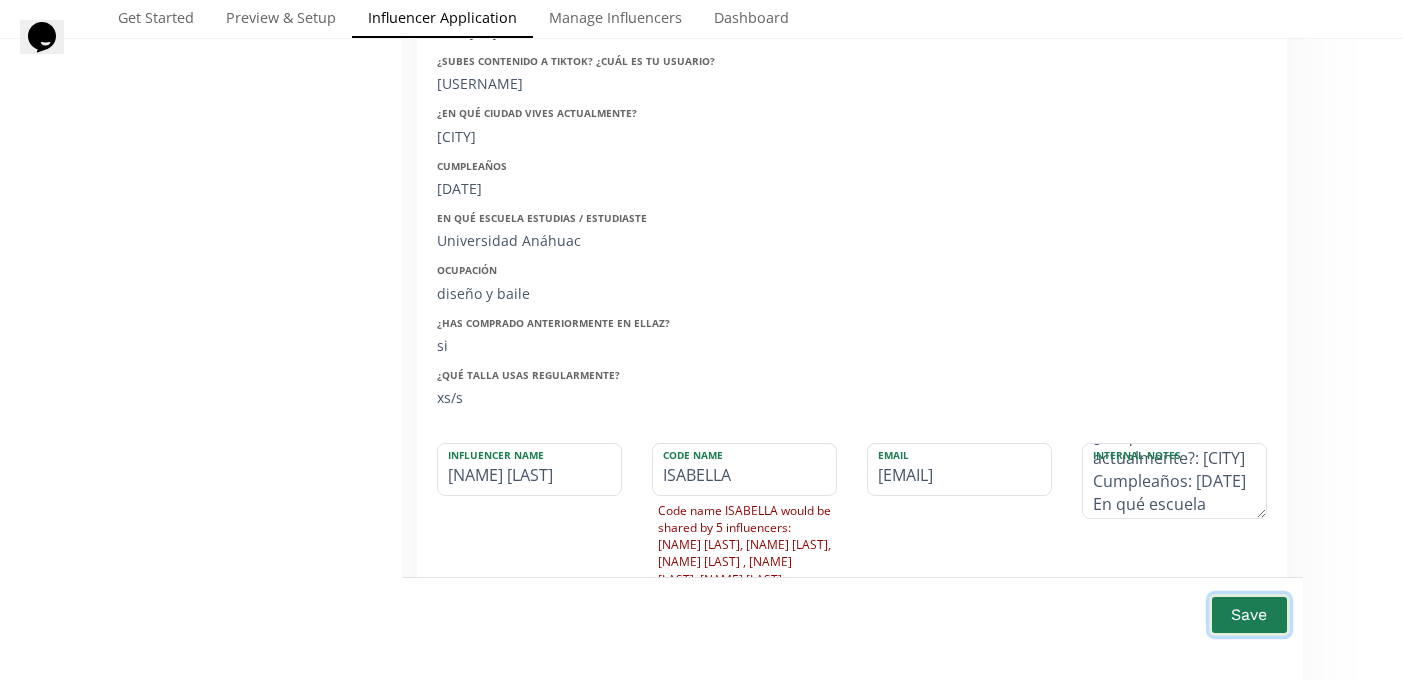 click on "Save" at bounding box center [1249, 614] 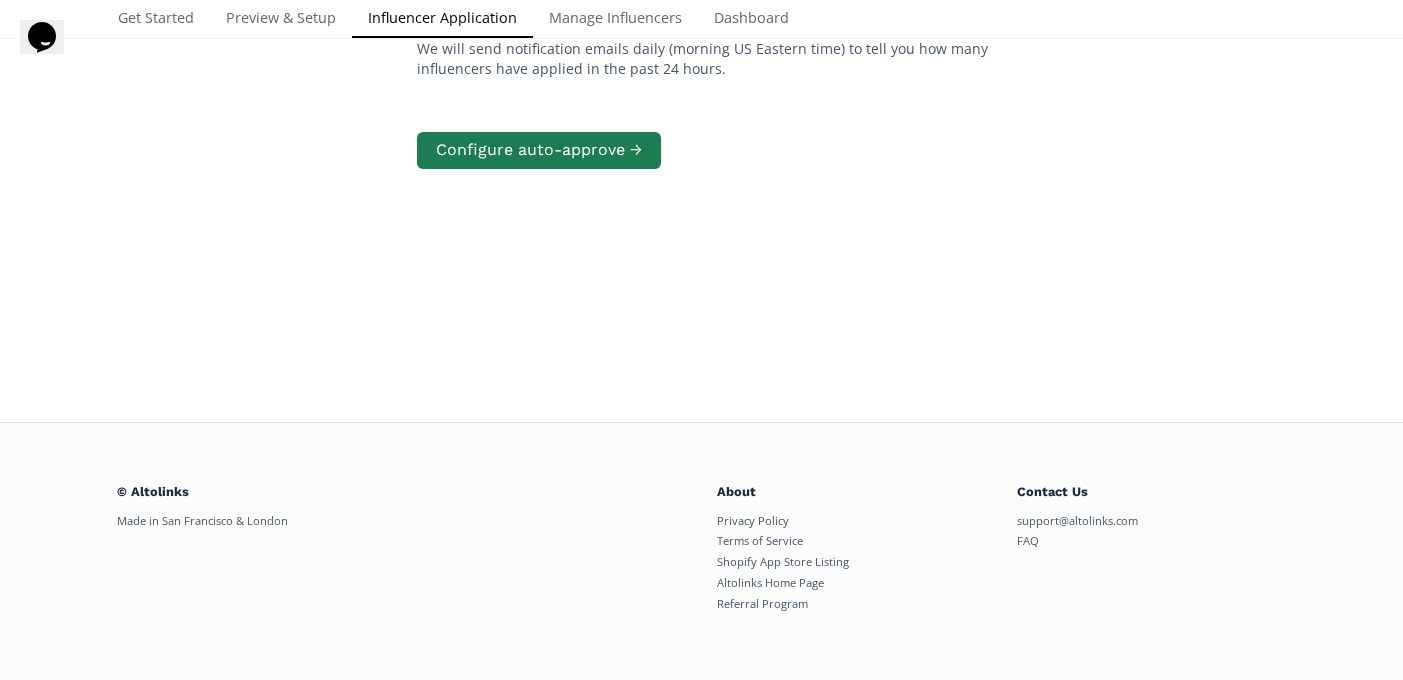 scroll, scrollTop: 402, scrollLeft: 0, axis: vertical 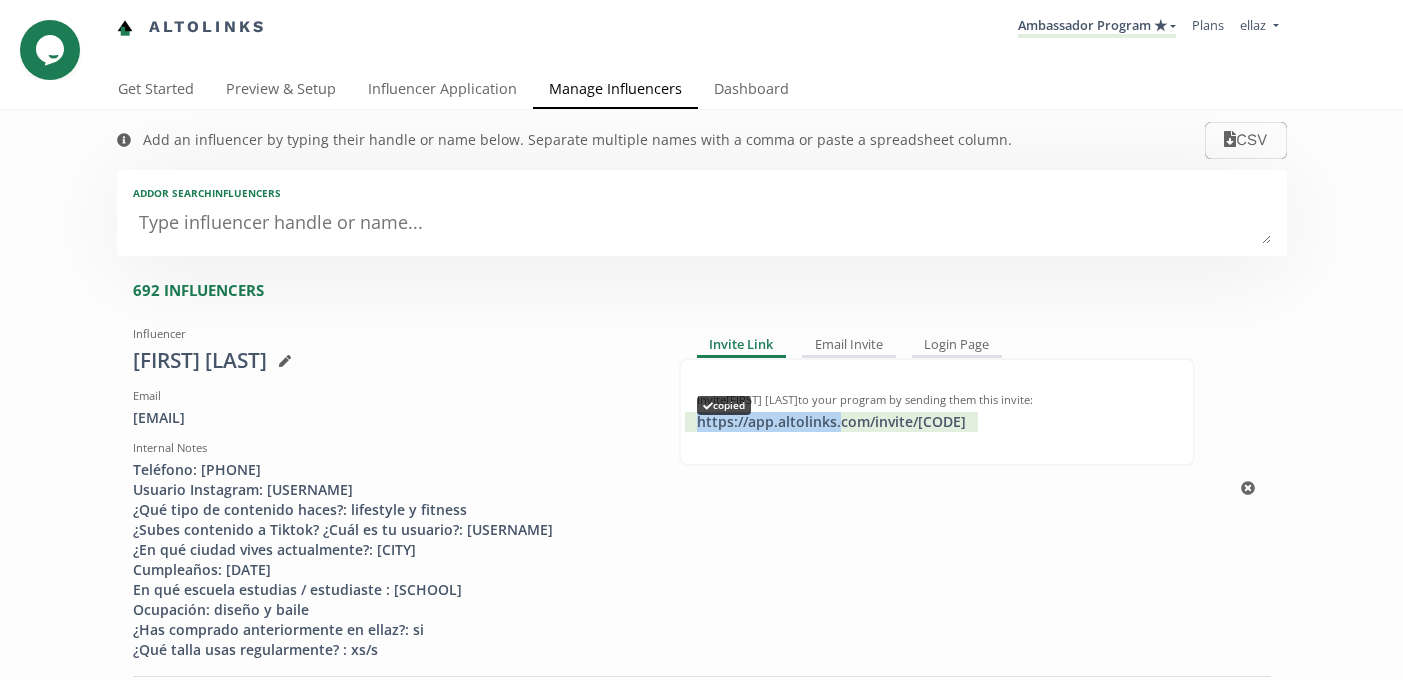 click on "https://app.altolinks.com/invite/ K7V94EMF  copied" at bounding box center (831, 422) 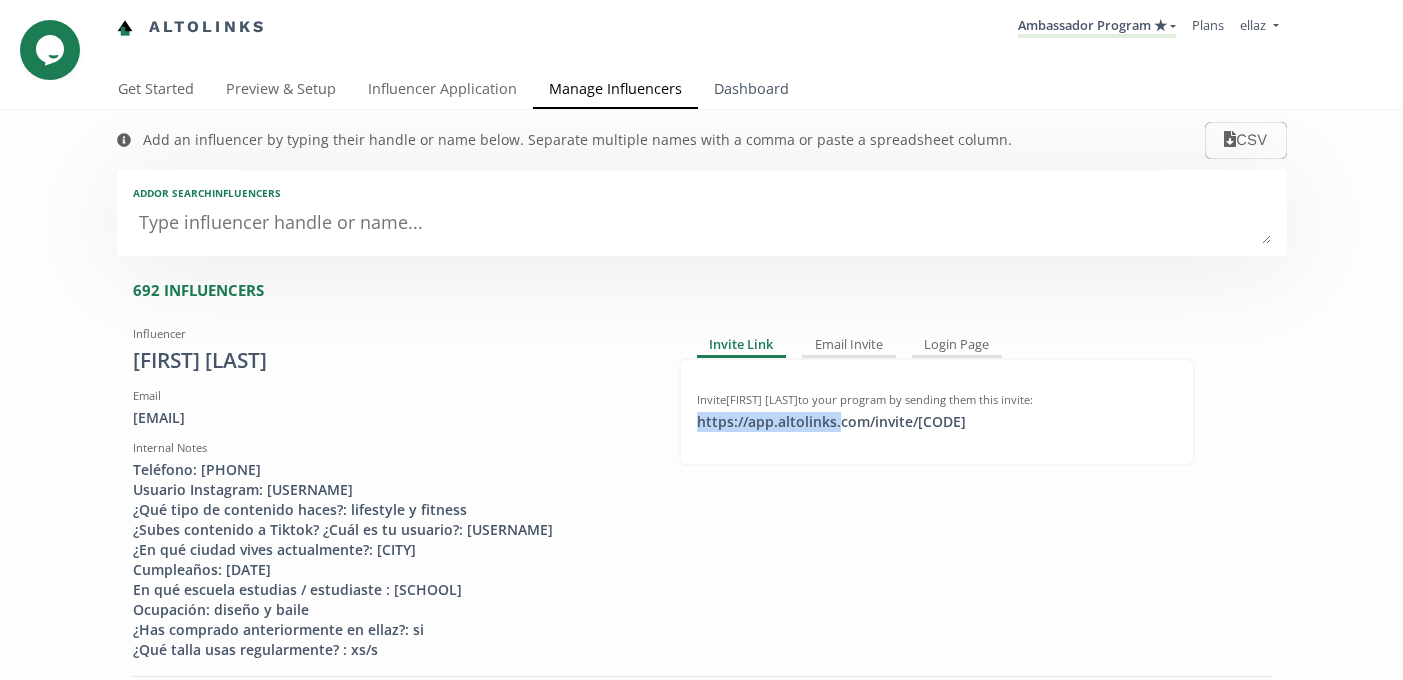 click on "Dashboard" at bounding box center [751, 91] 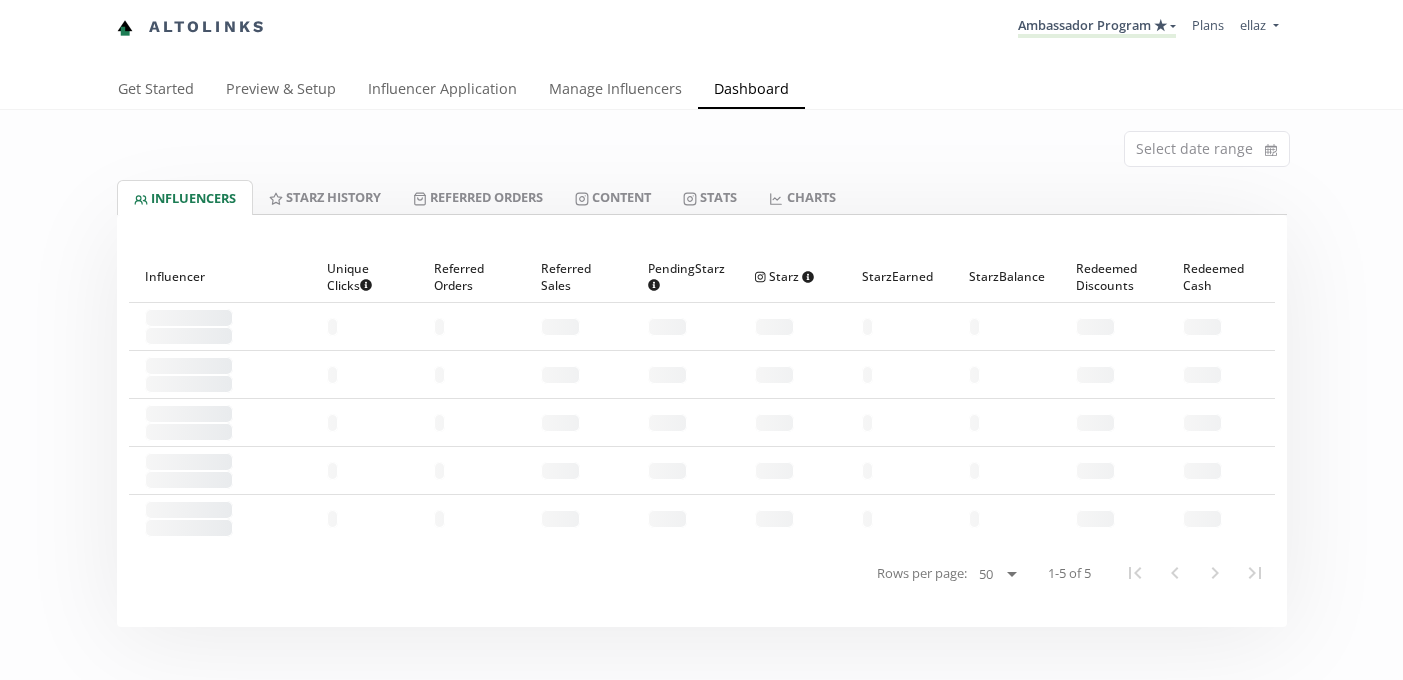 scroll, scrollTop: 0, scrollLeft: 0, axis: both 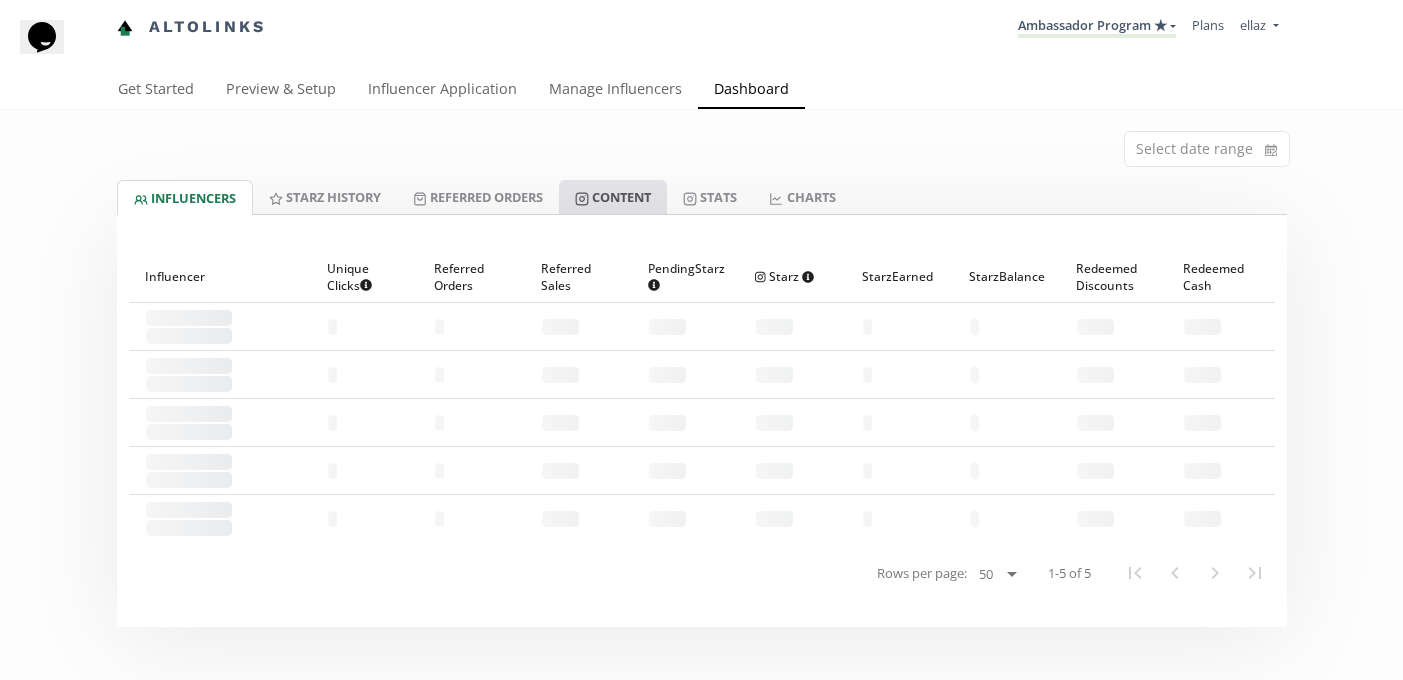 click on "Content" at bounding box center [613, 197] 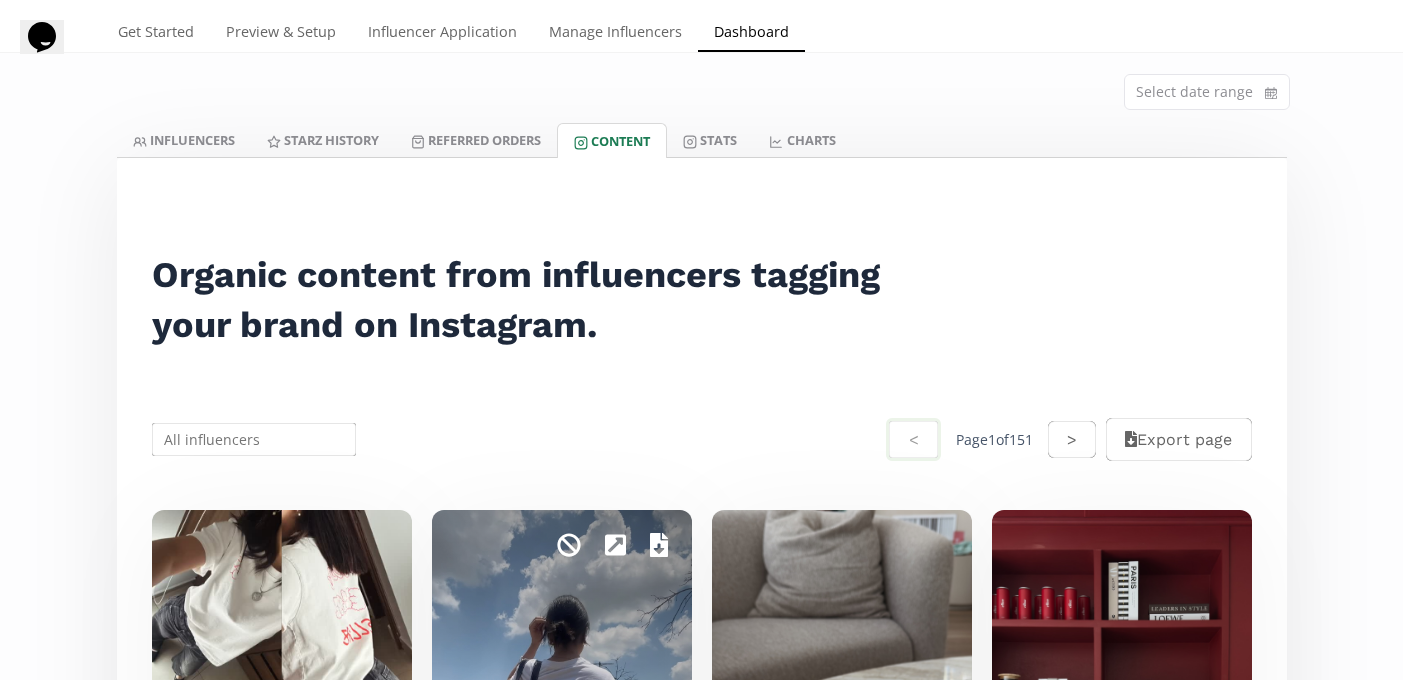 scroll, scrollTop: 0, scrollLeft: 0, axis: both 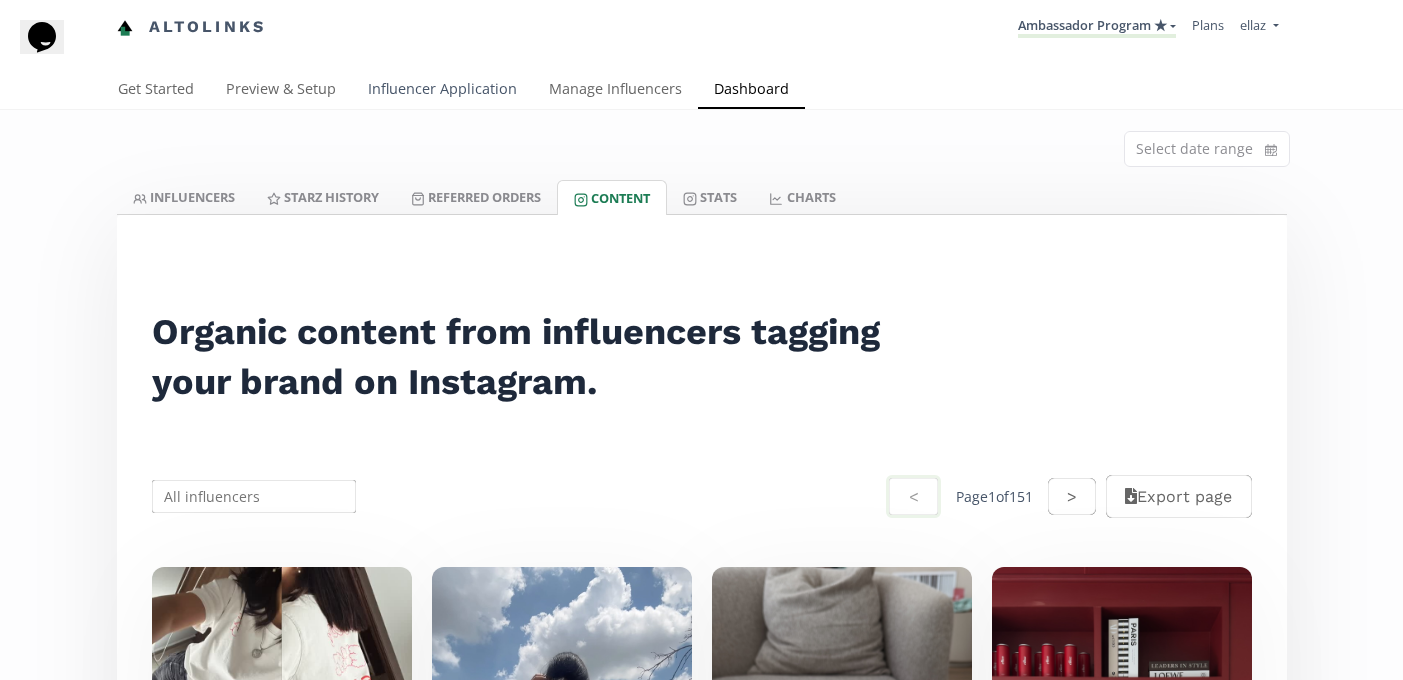 click on "Influencer Application" at bounding box center [442, 91] 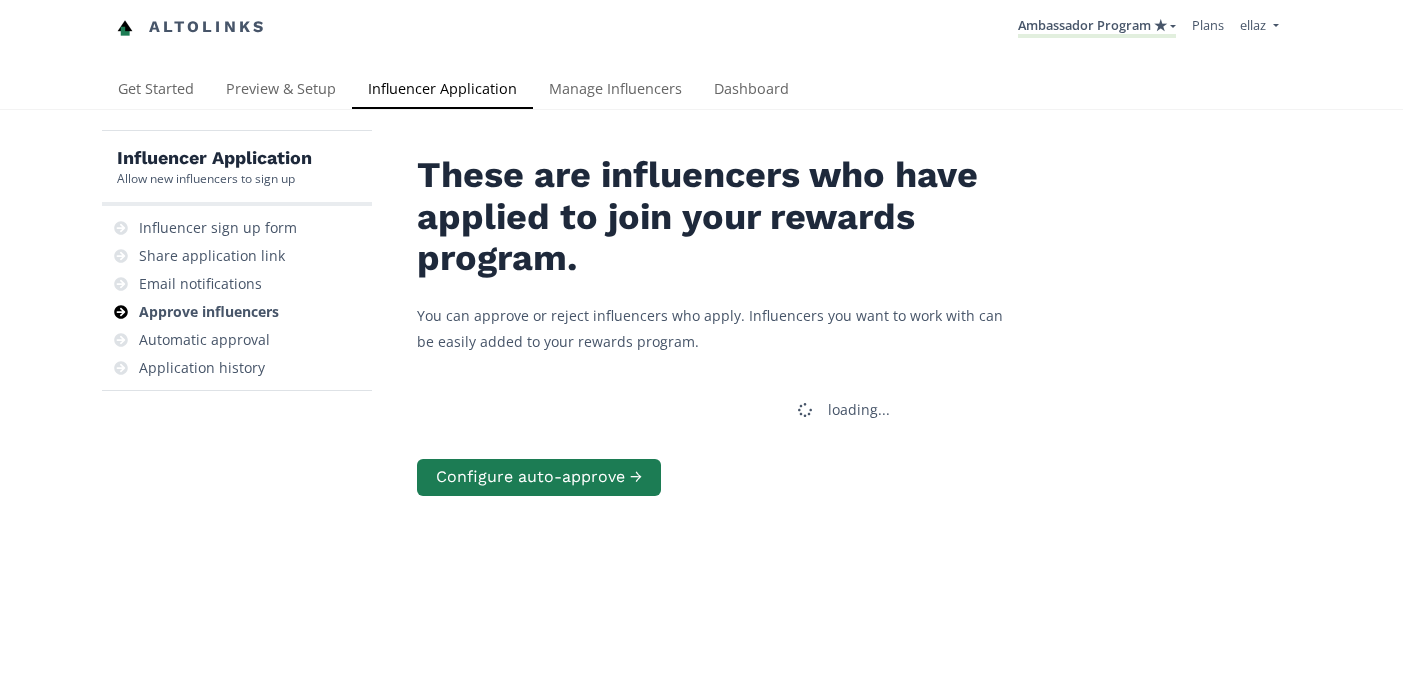 scroll, scrollTop: 0, scrollLeft: 0, axis: both 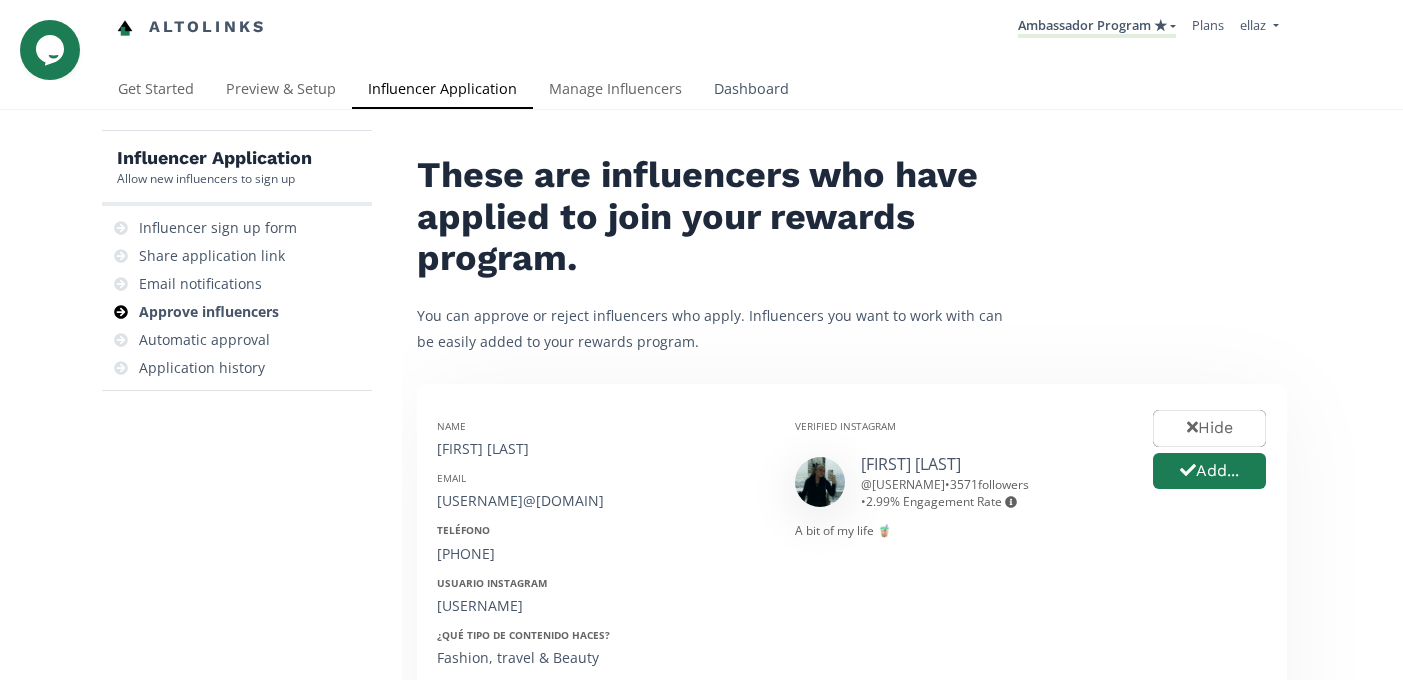 click on "Dashboard" at bounding box center [751, 91] 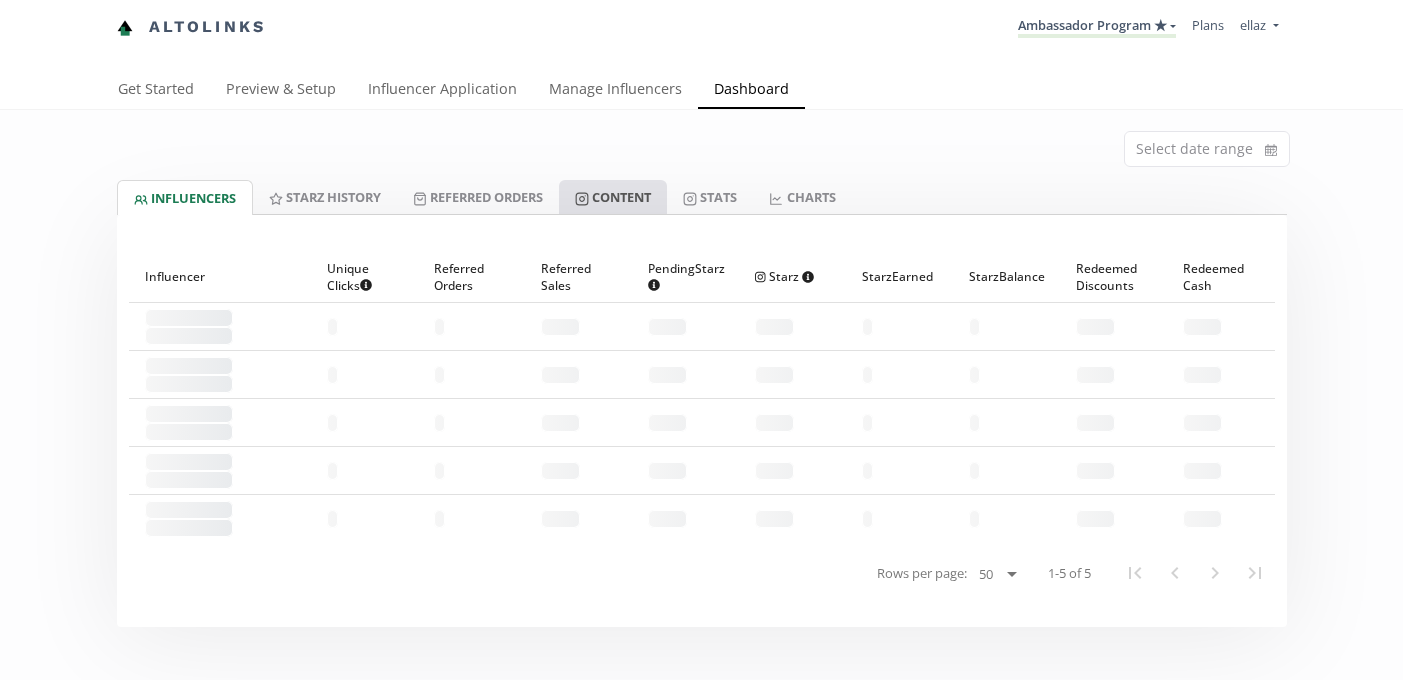 scroll, scrollTop: 0, scrollLeft: 0, axis: both 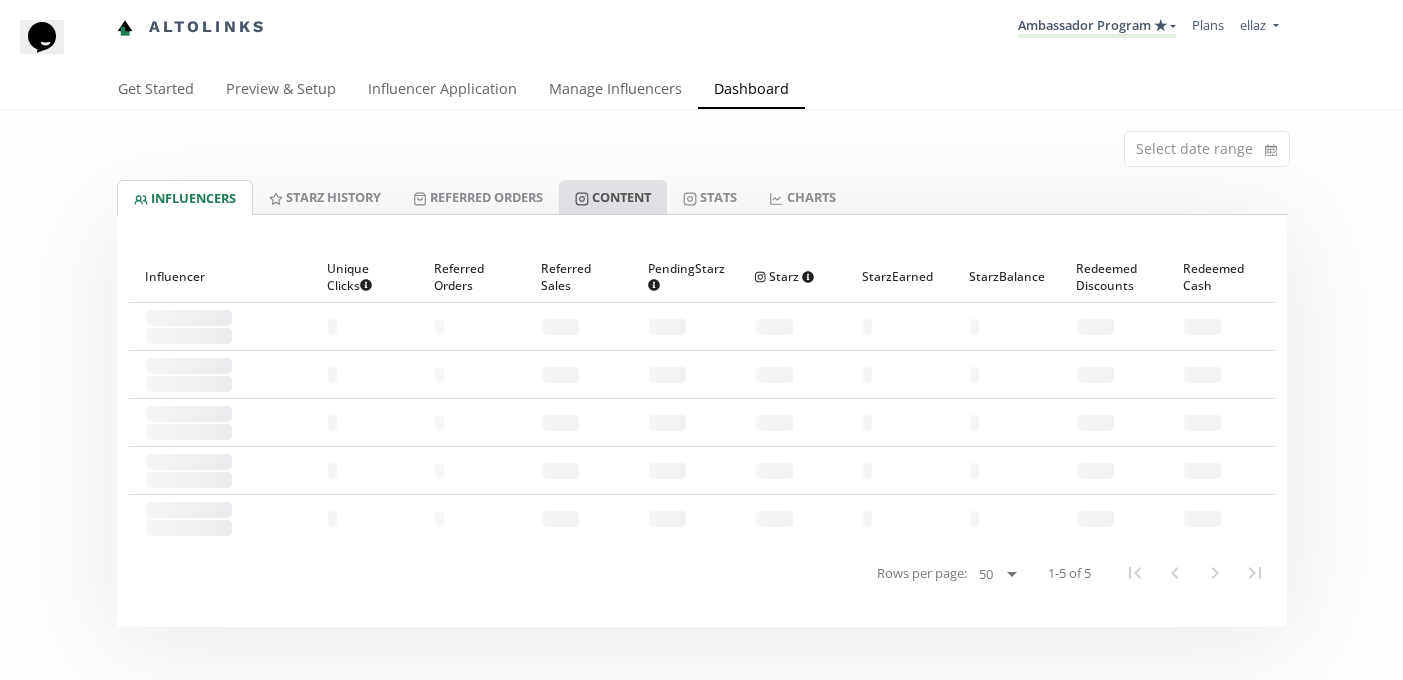 click on "Content" at bounding box center (613, 197) 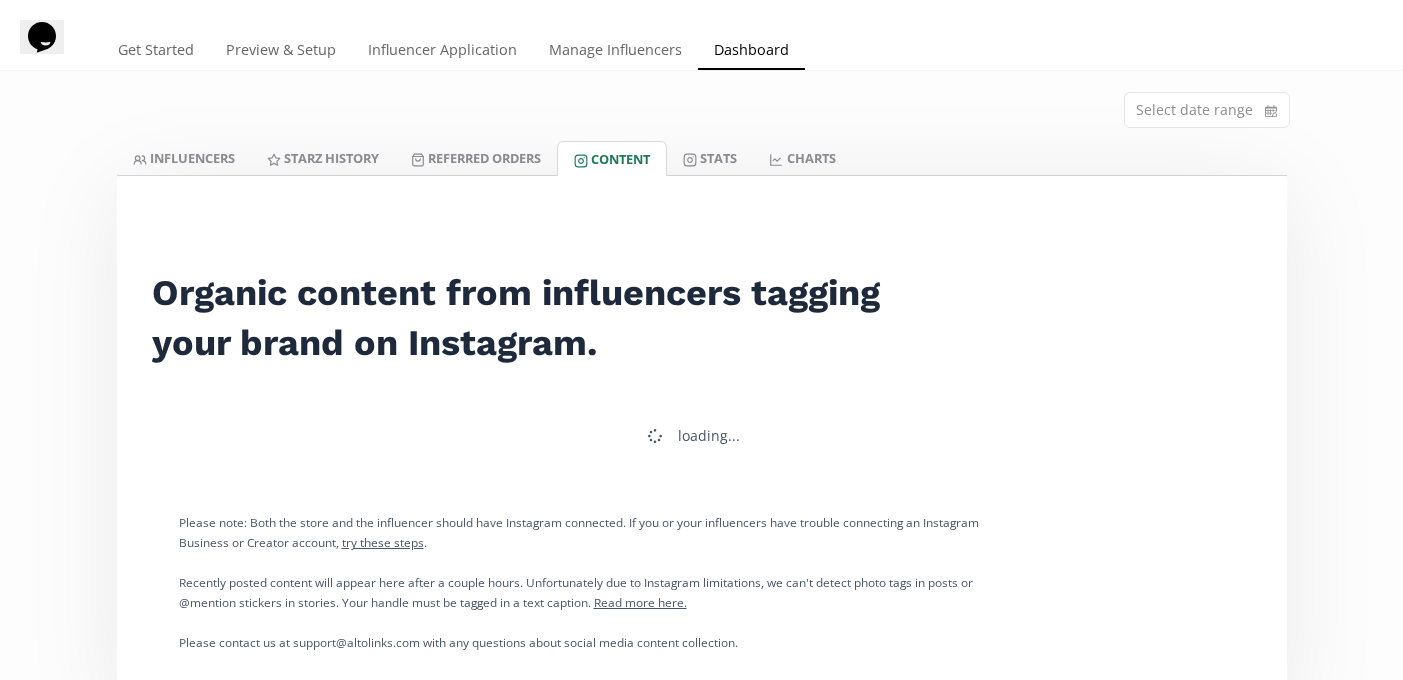 scroll, scrollTop: 51, scrollLeft: 0, axis: vertical 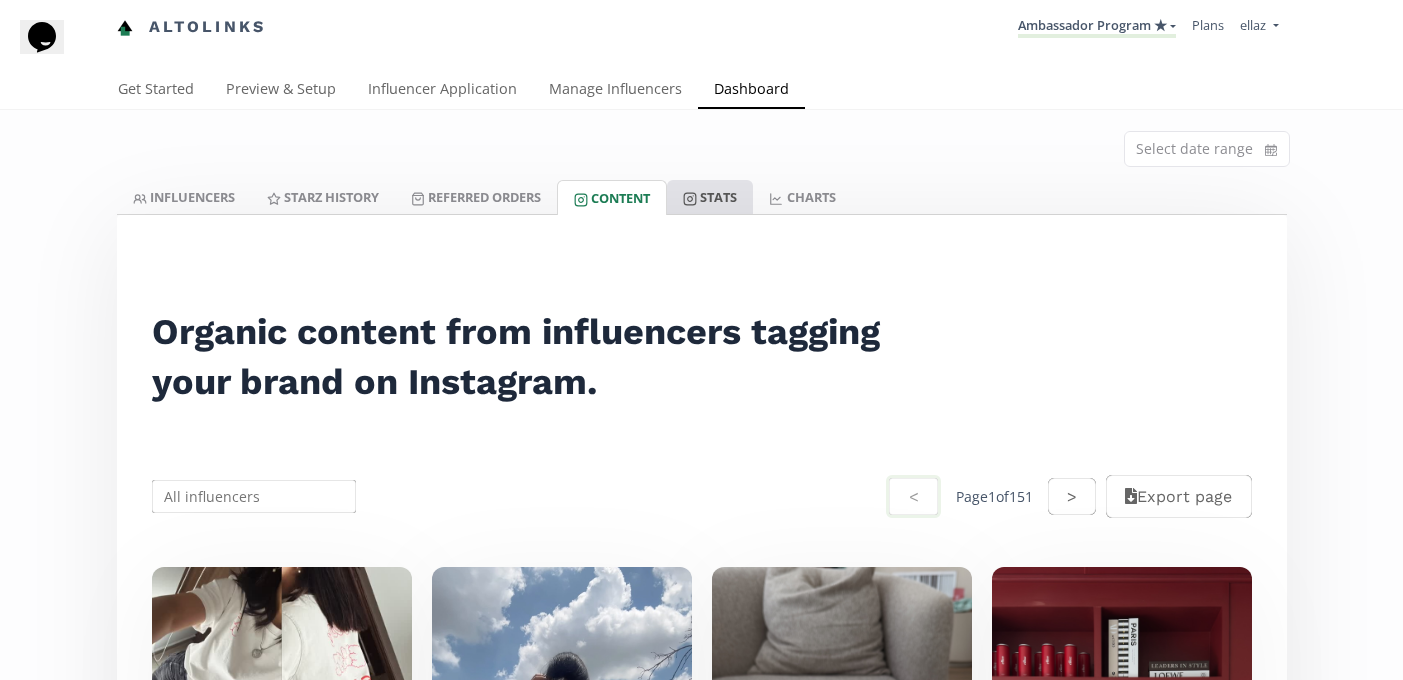 click on "Stats" at bounding box center (710, 197) 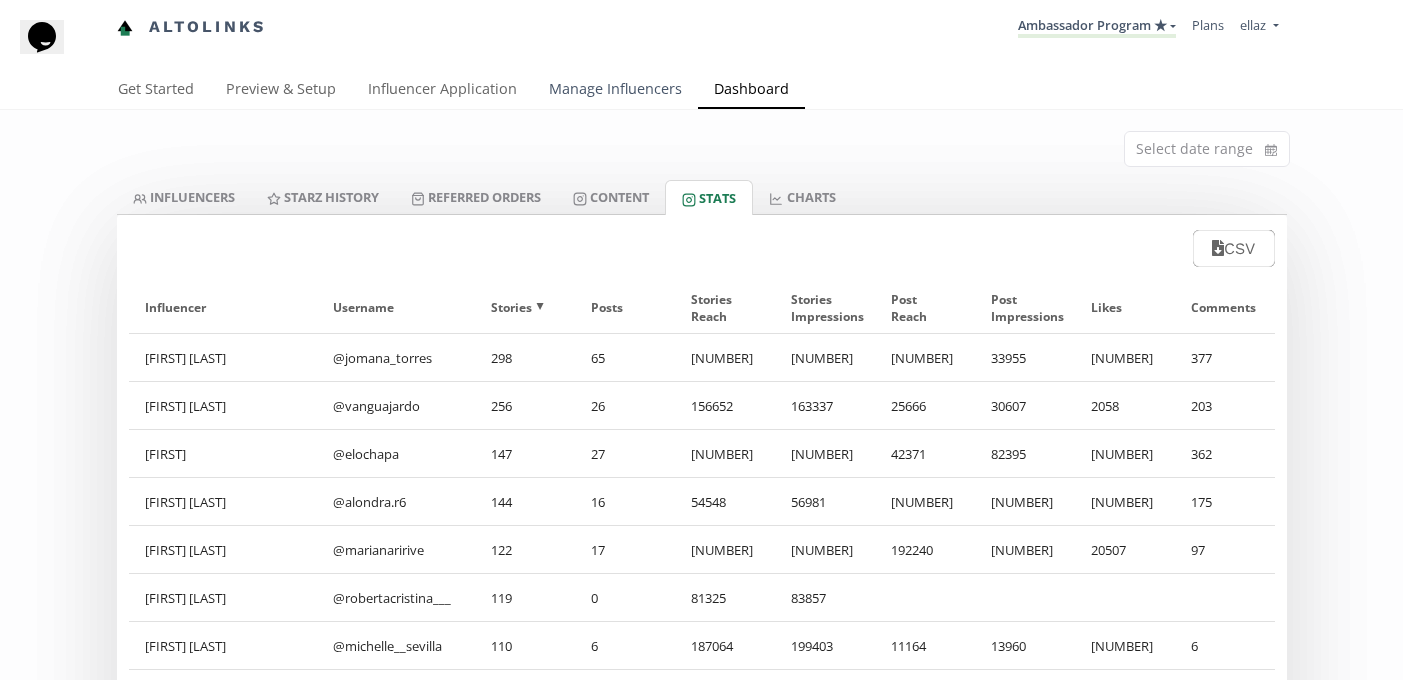 click on "Manage Influencers" at bounding box center [615, 91] 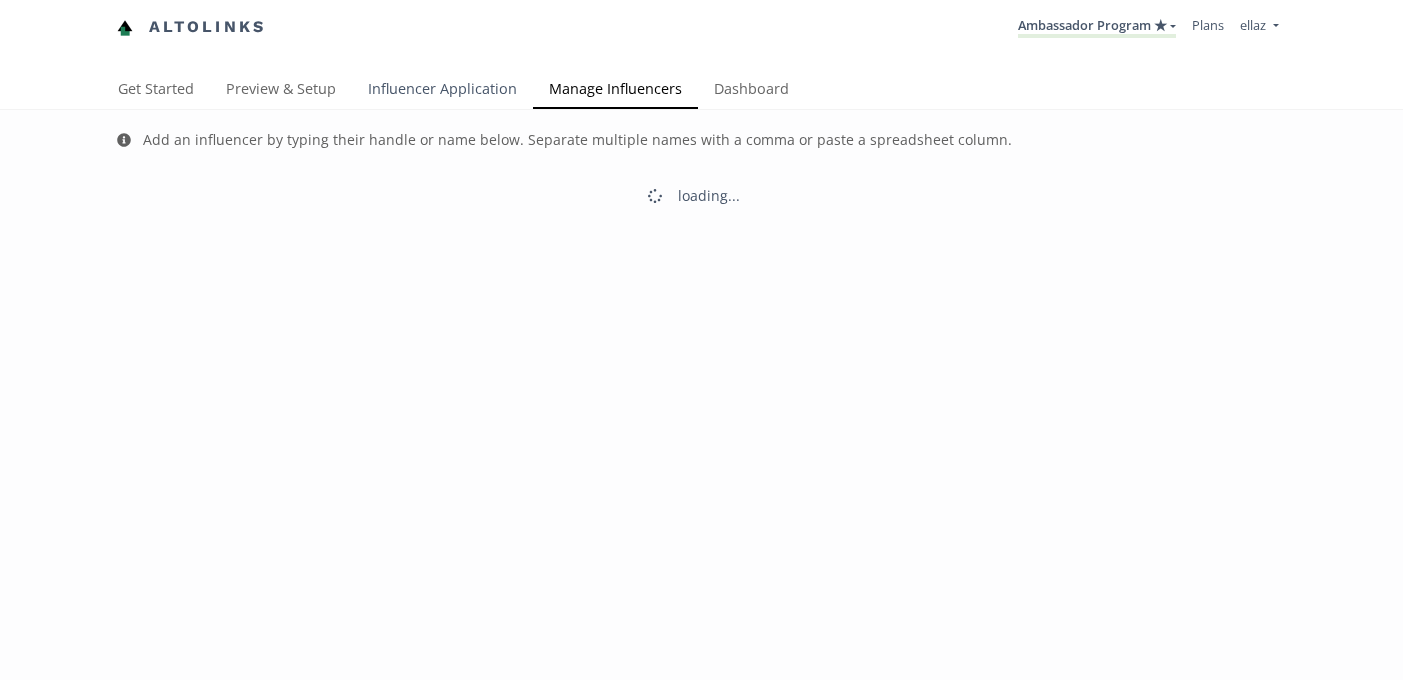 scroll, scrollTop: 0, scrollLeft: 0, axis: both 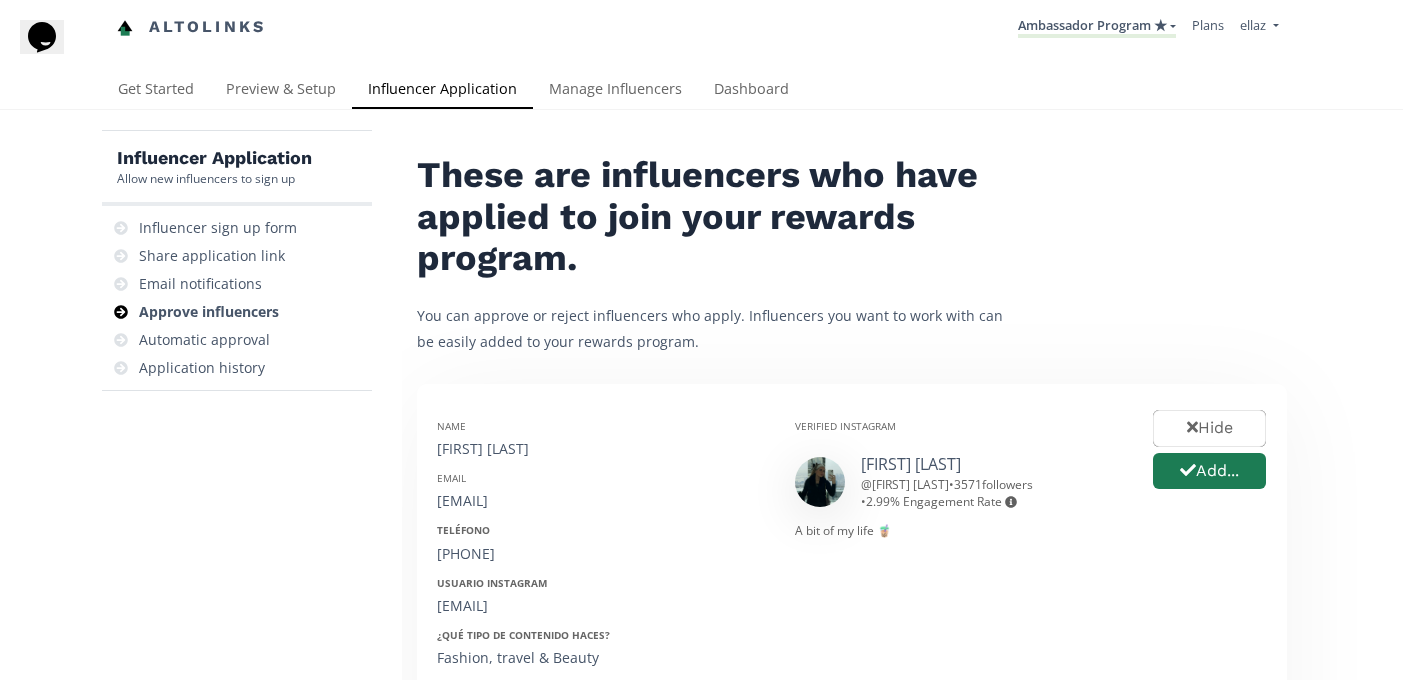 click on "Influencer Application Allow new influencers to sign up Influencer sign up form Share application link Email notifications Approve influencers Automatic approval Application history These are influencers who have applied to join your rewards program. You can approve or reject influencers who apply. Influencers you want to work with can be easily added to your rewards program. Name Keana sudre Email keanasudredelacadena@gmail.com Teléfono 9982153254 Usuario Instagram @keana_sudre ¿Qué tipo de contenido haces? Fashion, travel & Beauty  ¿Subes contenido a Tiktok? ¿Cuál es tu usuario? @keanasudre ¿En qué ciudad vives actualmente? Cancún Cumpleaños 29/10/2003 En qué escuela estudias / estudiaste  Anahuac Cancún  Ocupación Diseñadora industrial  ¿Has comprado anteriormente en ellaz? Si, amooo 💗 ¿Qué talla usas regularmente?  M Verified Instagram Keana Sudre @ keana_sudre  •  3571  followers   •  2.99 % Engagement Rate   Engagement rate = avg. likes divided by follower count  Hide  Add..." at bounding box center (701, 750) 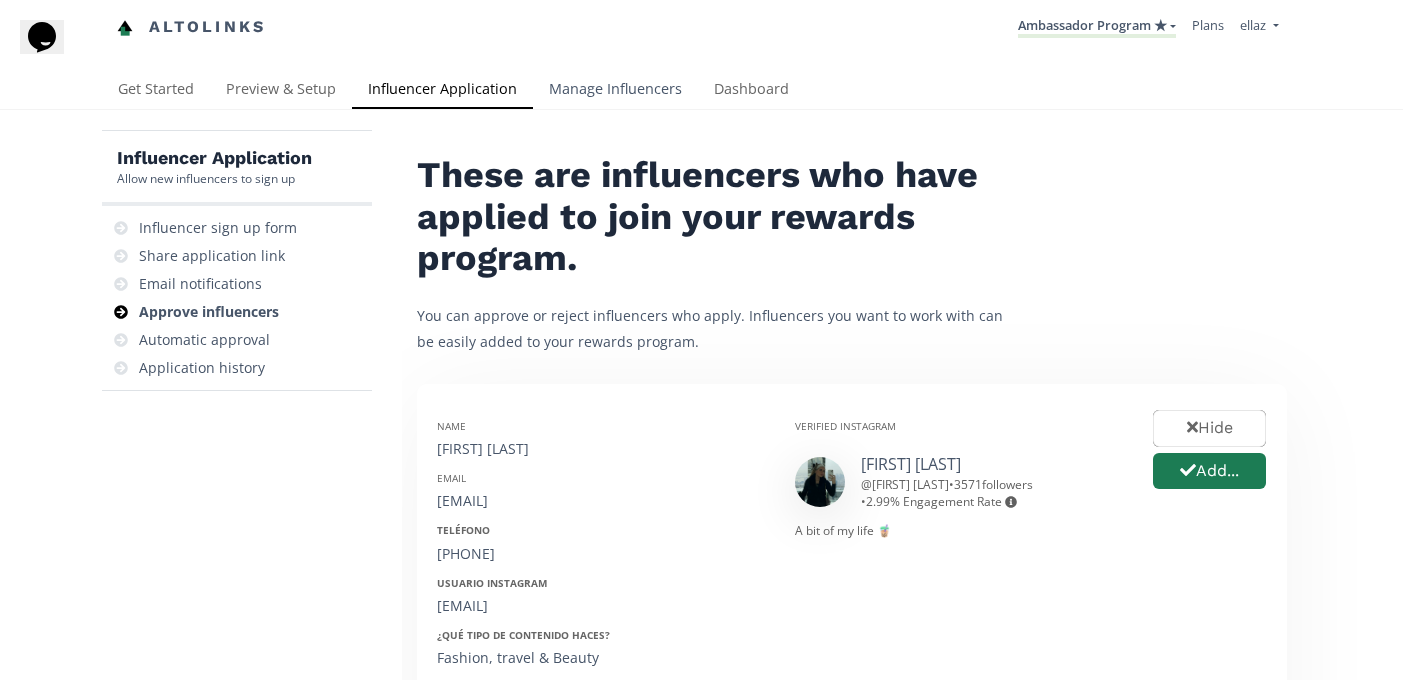 click on "Manage Influencers" at bounding box center (615, 91) 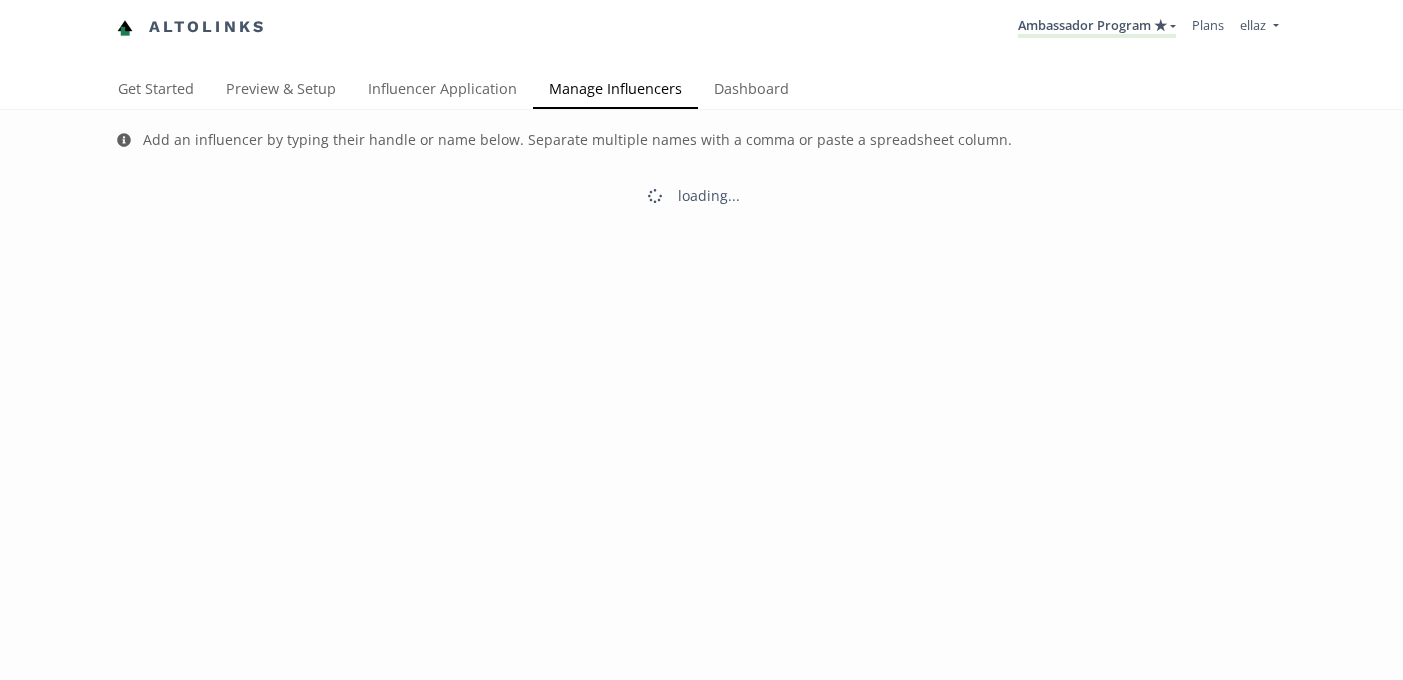 scroll, scrollTop: 0, scrollLeft: 0, axis: both 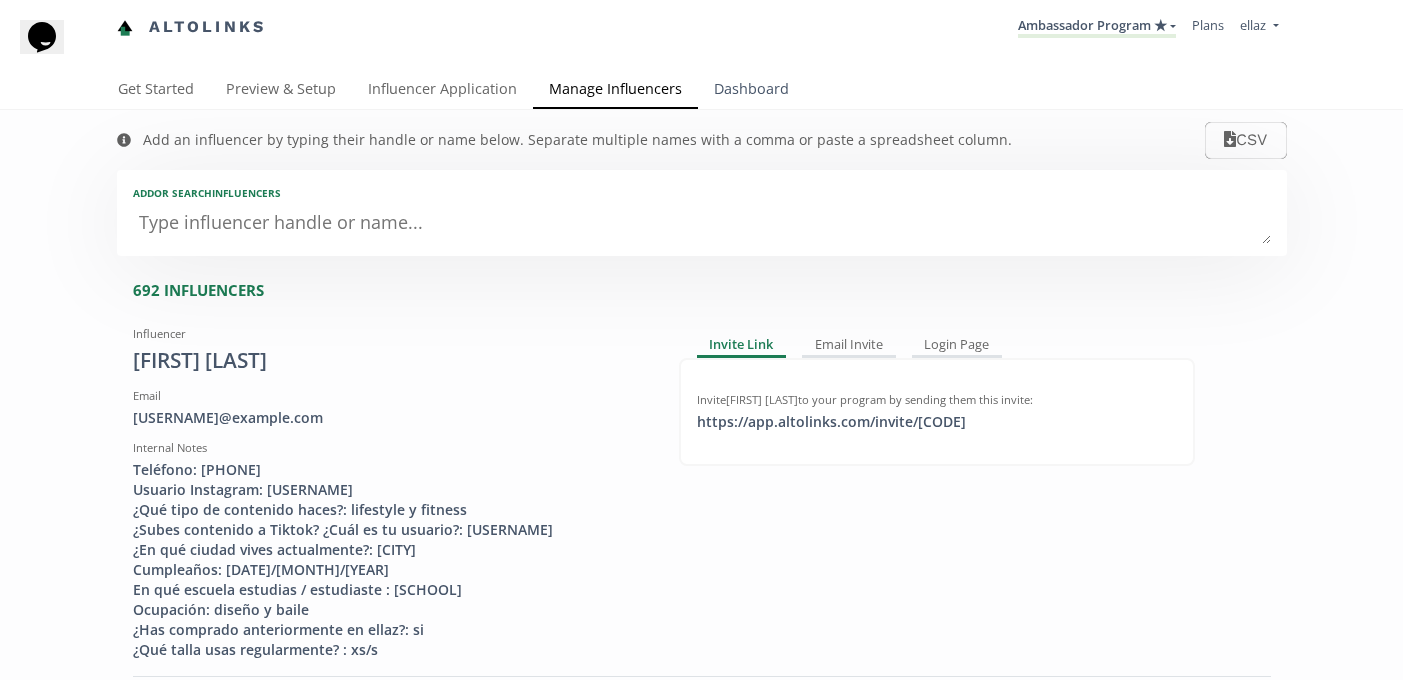click on "Dashboard" at bounding box center [751, 91] 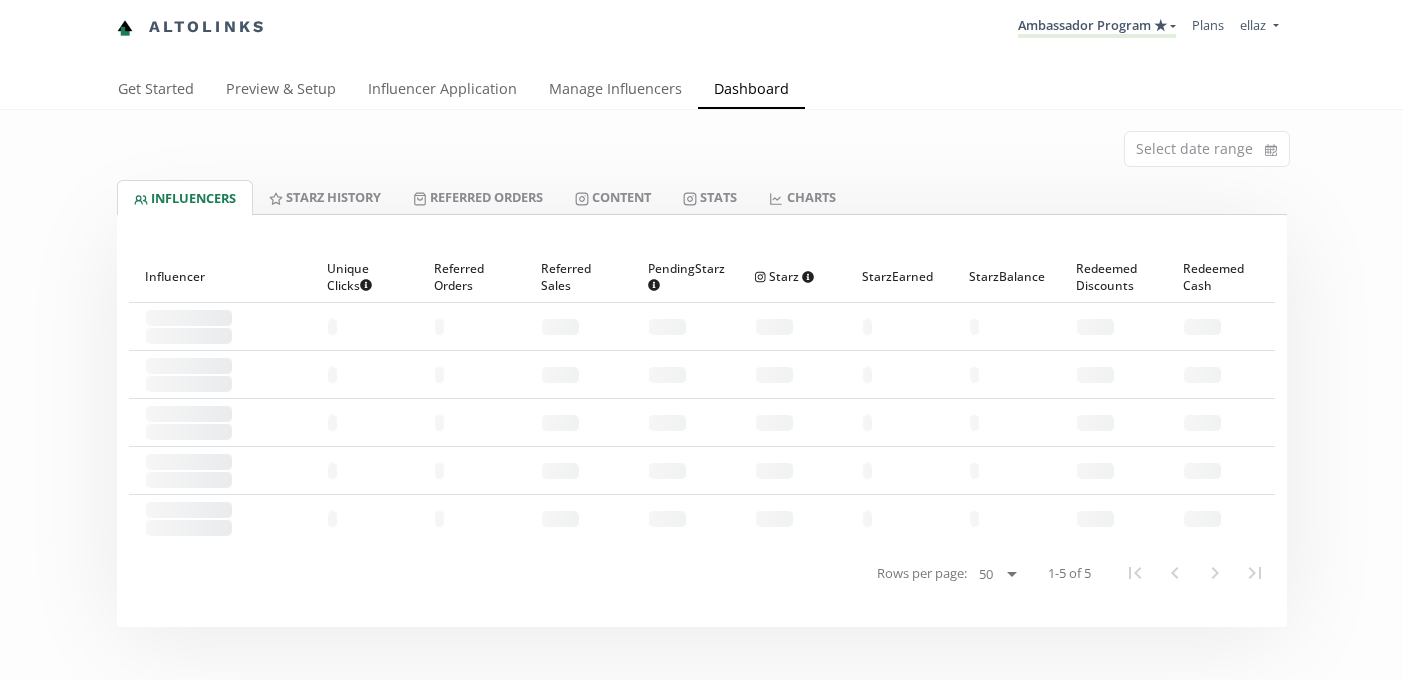 scroll, scrollTop: 0, scrollLeft: 0, axis: both 